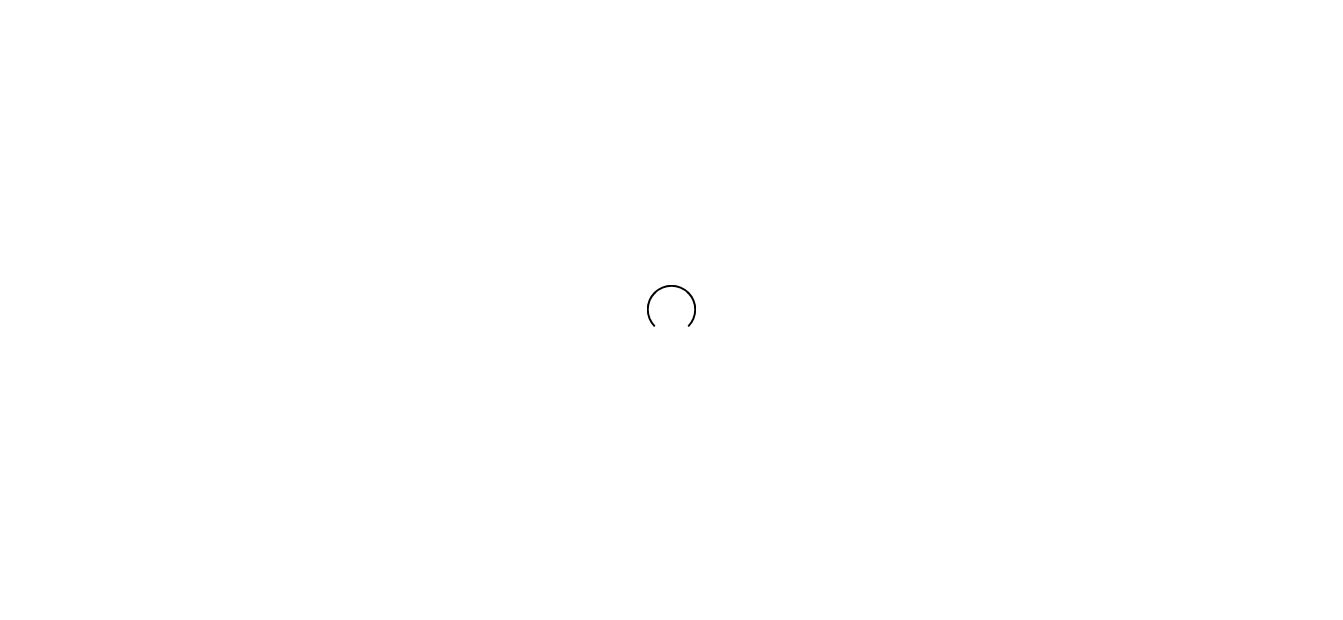scroll, scrollTop: 0, scrollLeft: 0, axis: both 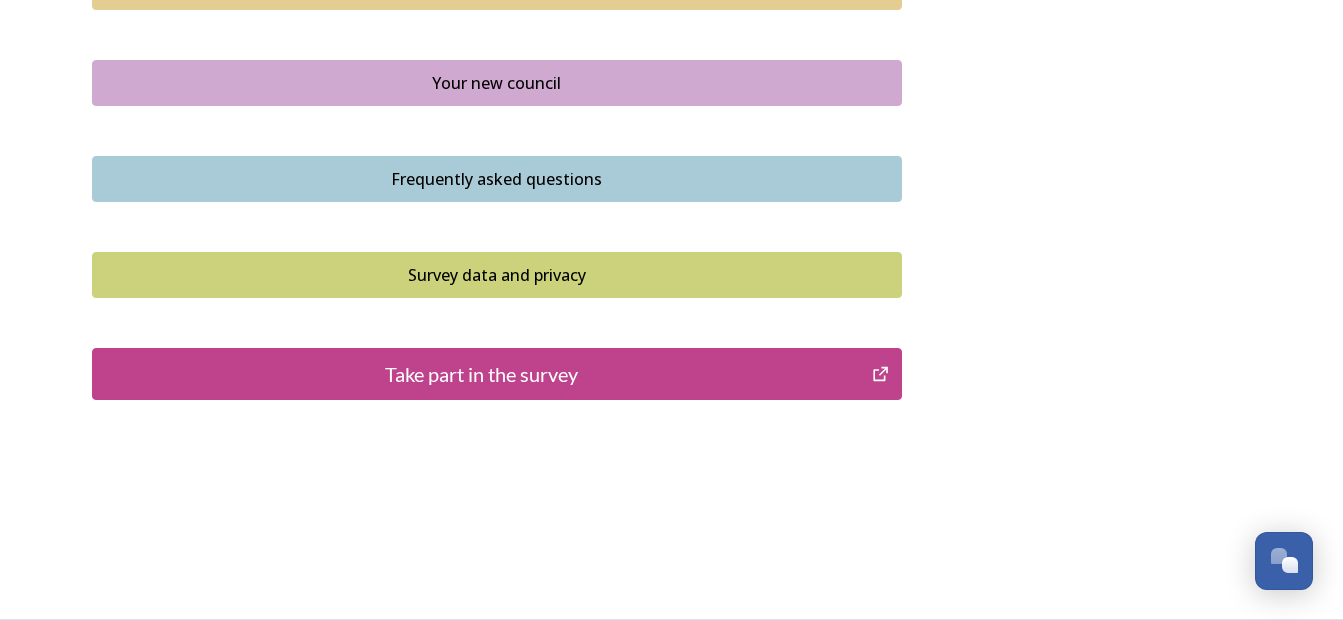 click on "Your new council" at bounding box center (497, 83) 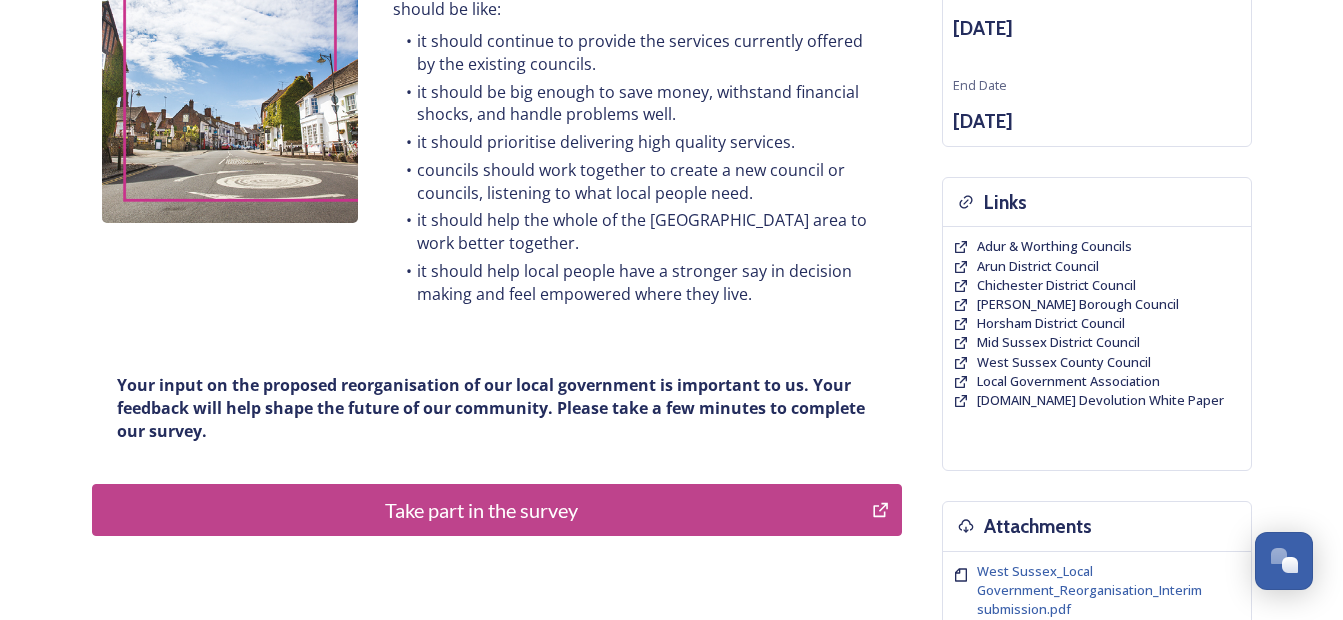 scroll, scrollTop: 310, scrollLeft: 0, axis: vertical 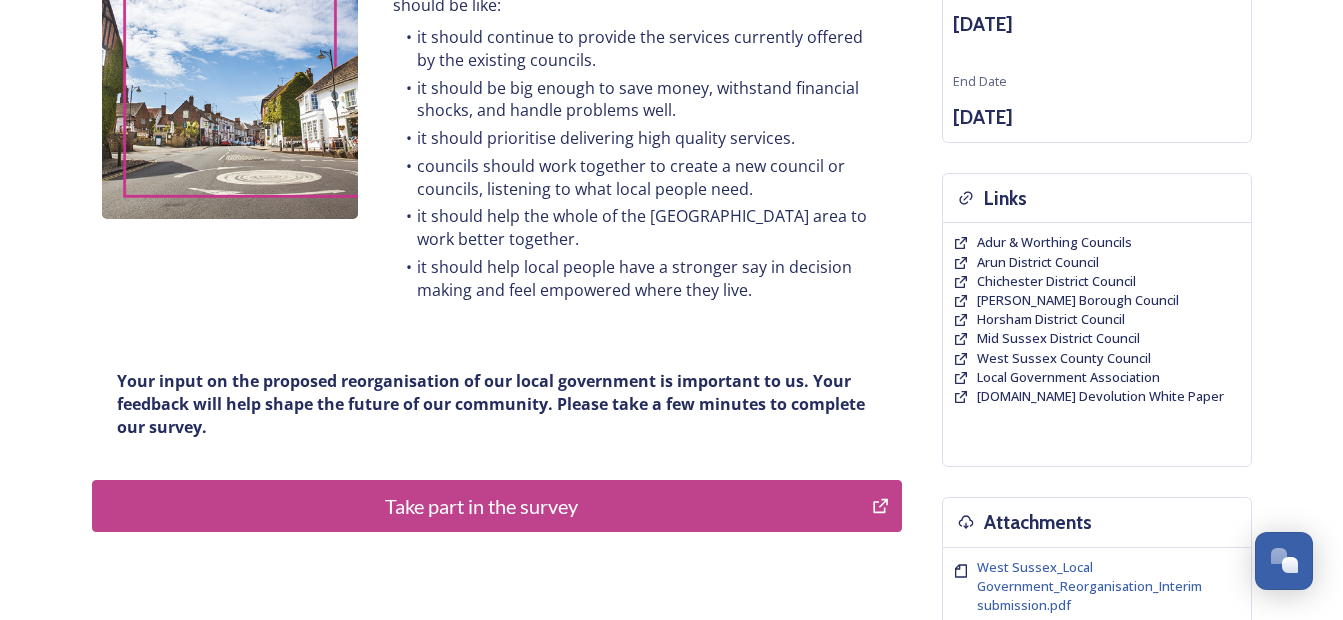 click on "Take part in the survey" at bounding box center [482, 506] 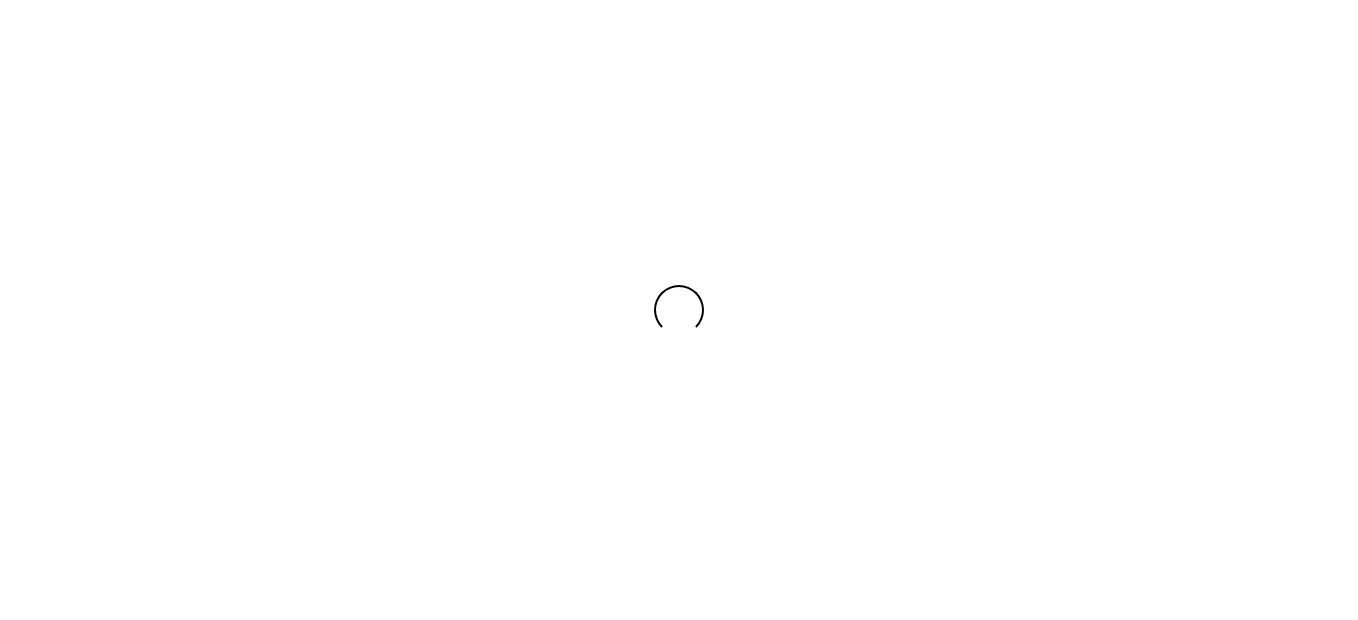 scroll, scrollTop: 0, scrollLeft: 0, axis: both 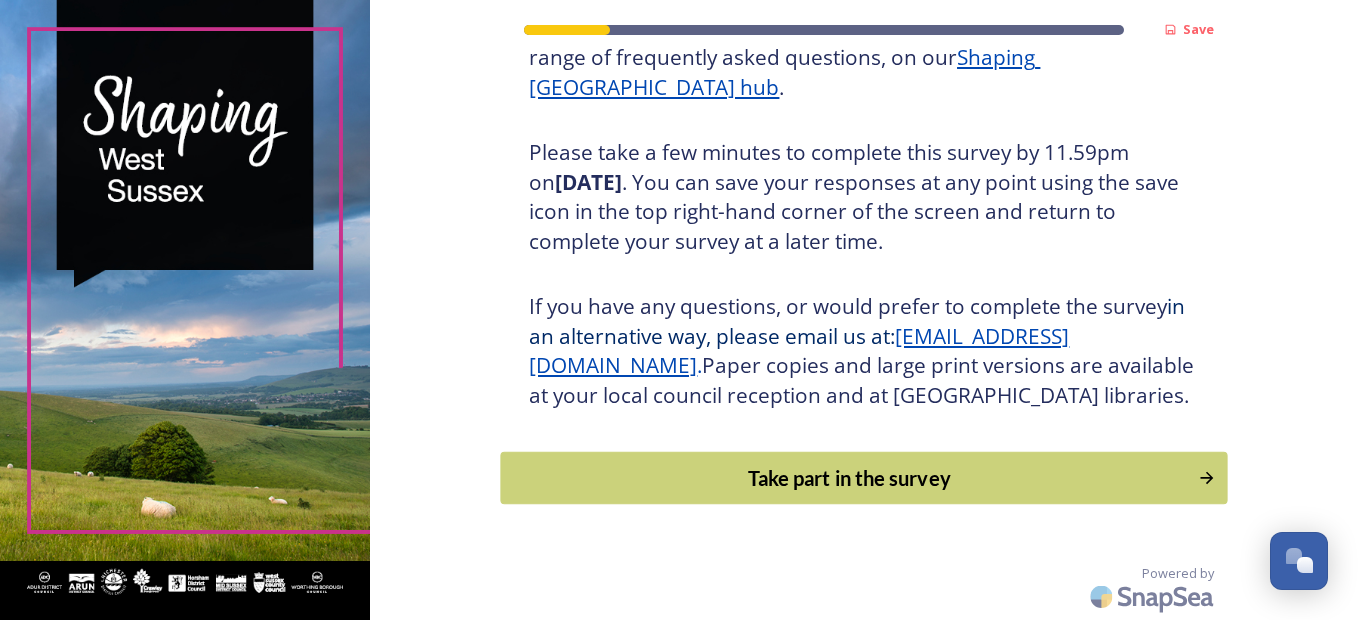 click on "Take part in the survey" at bounding box center [850, 478] 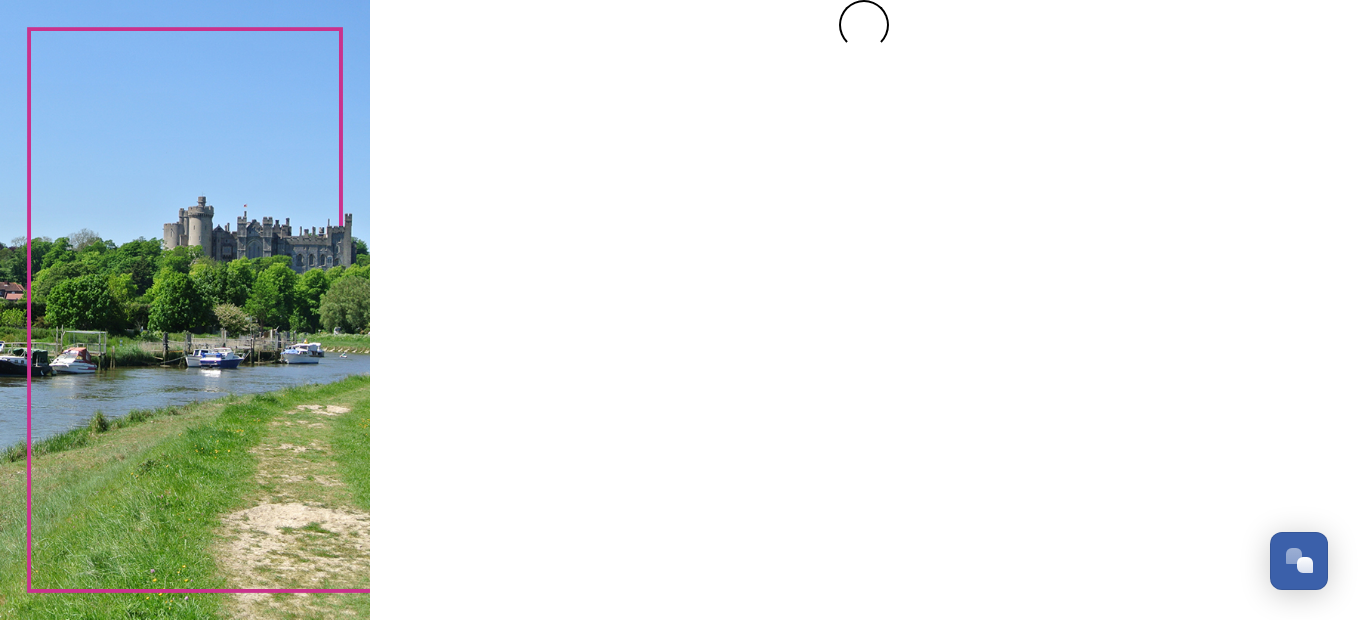 scroll, scrollTop: 0, scrollLeft: 0, axis: both 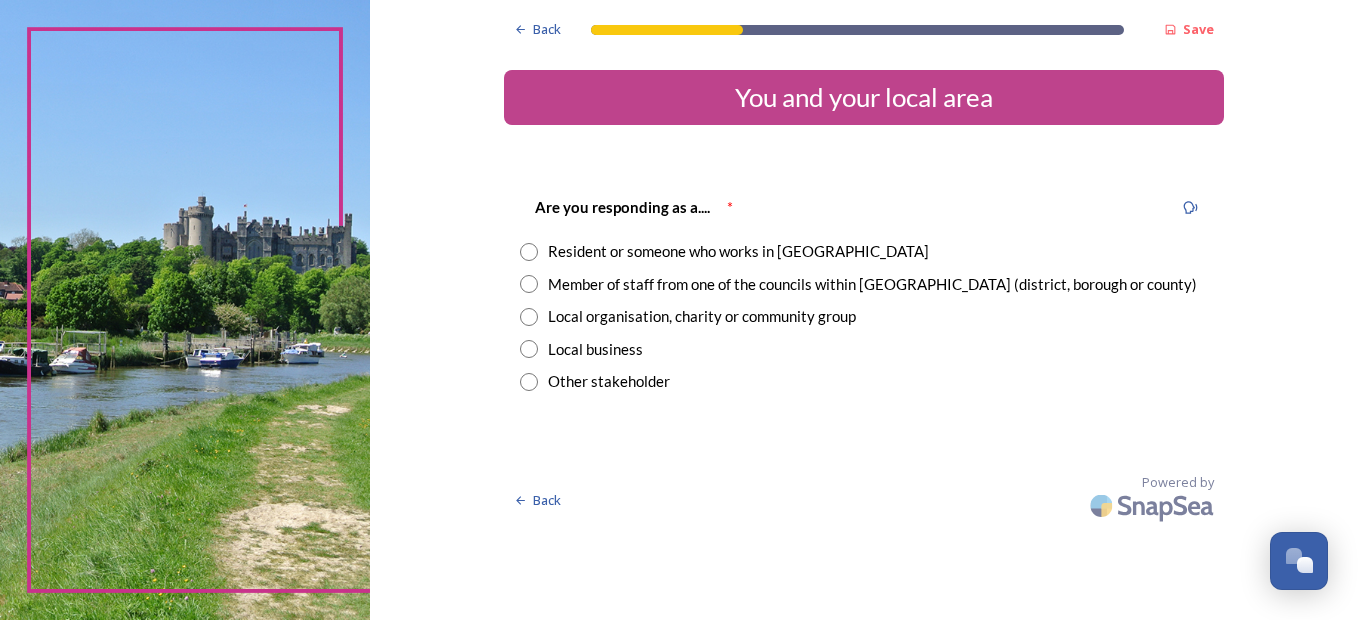 click at bounding box center (529, 252) 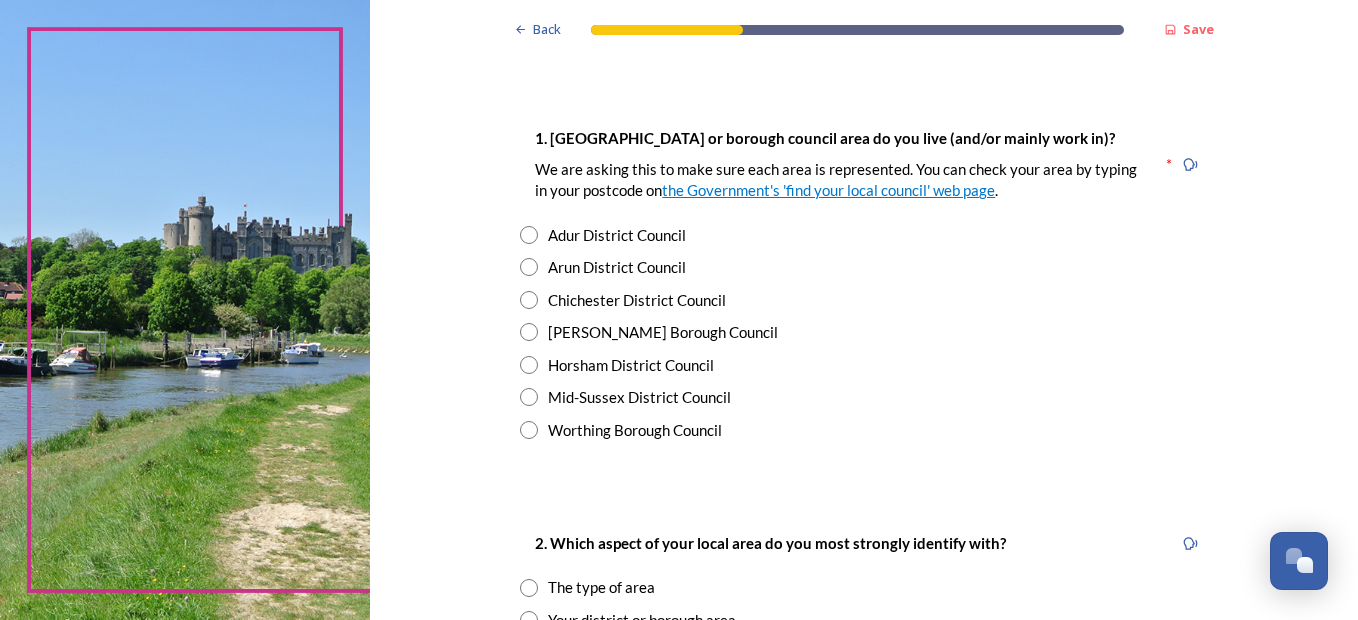 scroll, scrollTop: 361, scrollLeft: 0, axis: vertical 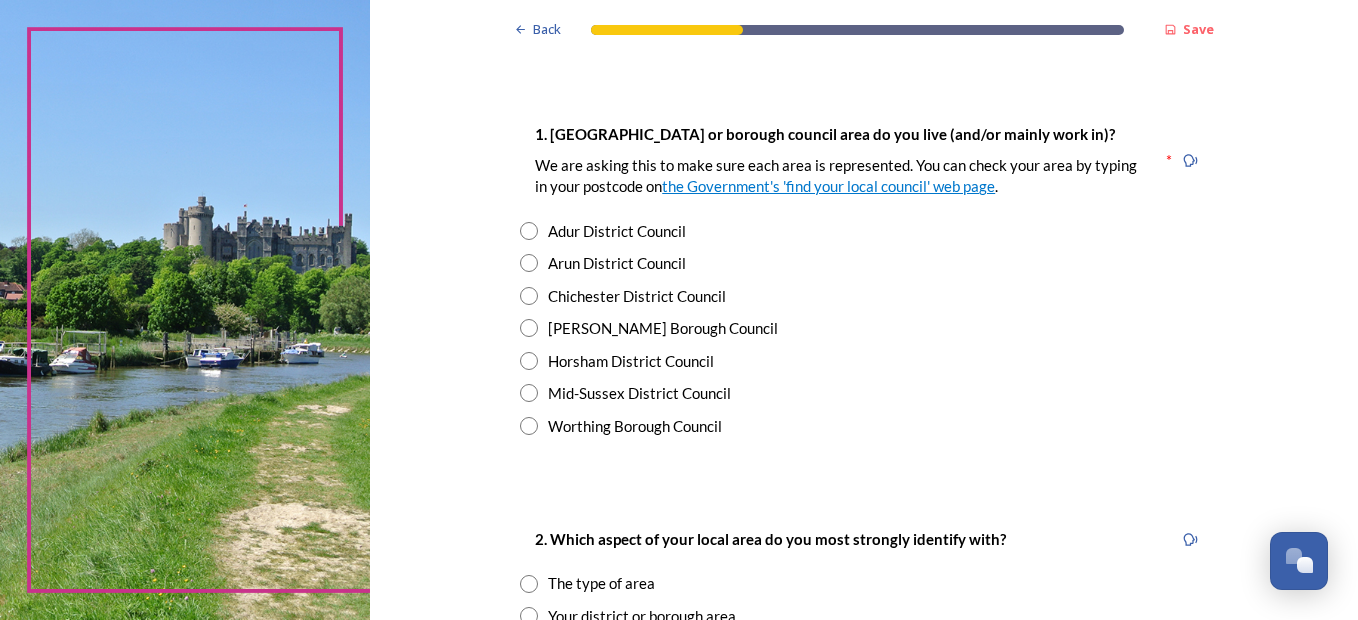 click at bounding box center [529, 361] 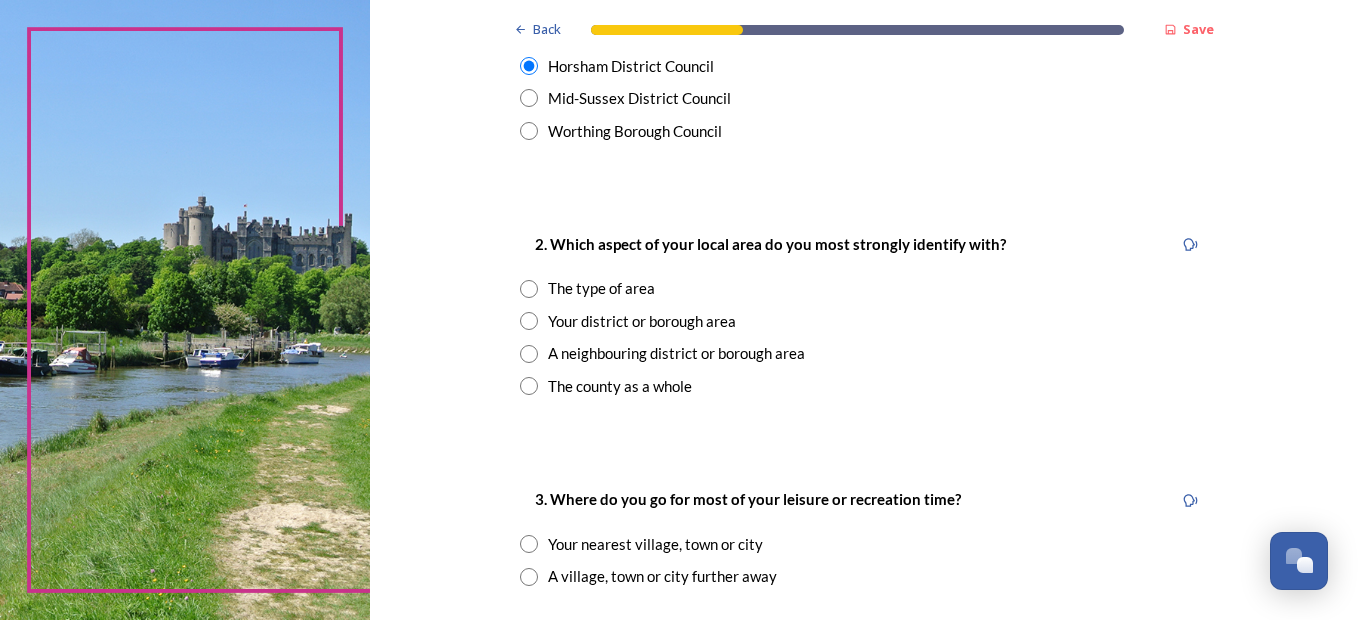 scroll, scrollTop: 660, scrollLeft: 0, axis: vertical 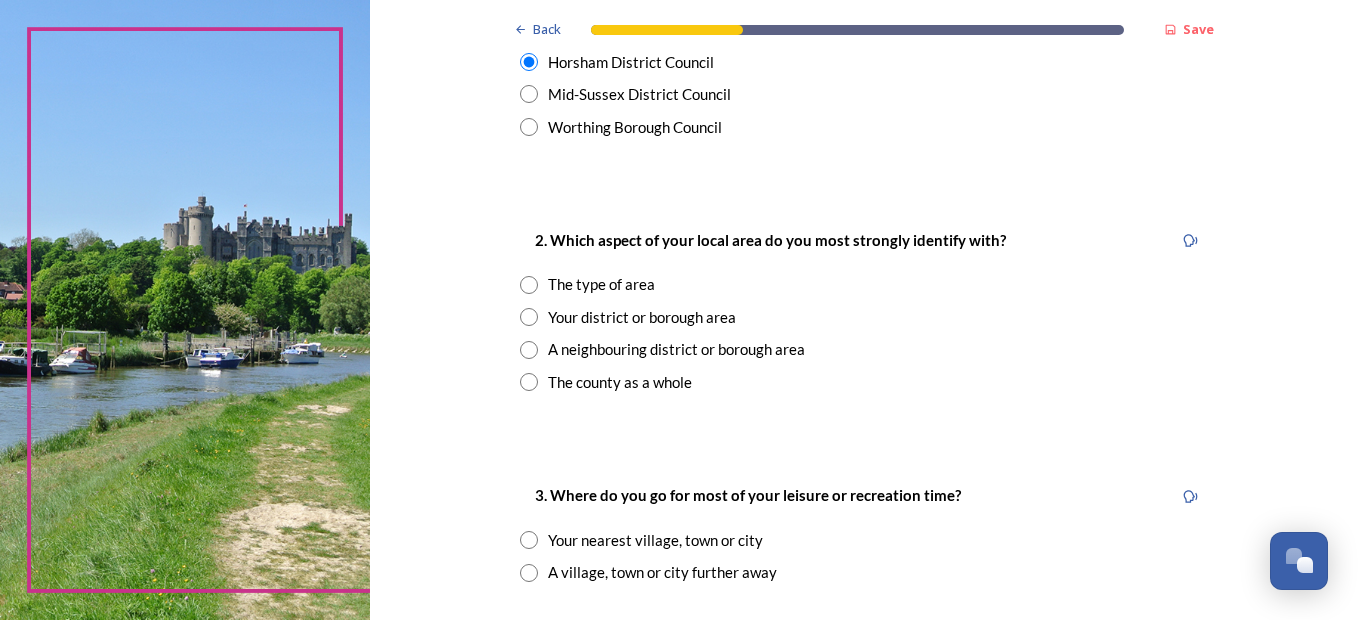 click at bounding box center (529, 285) 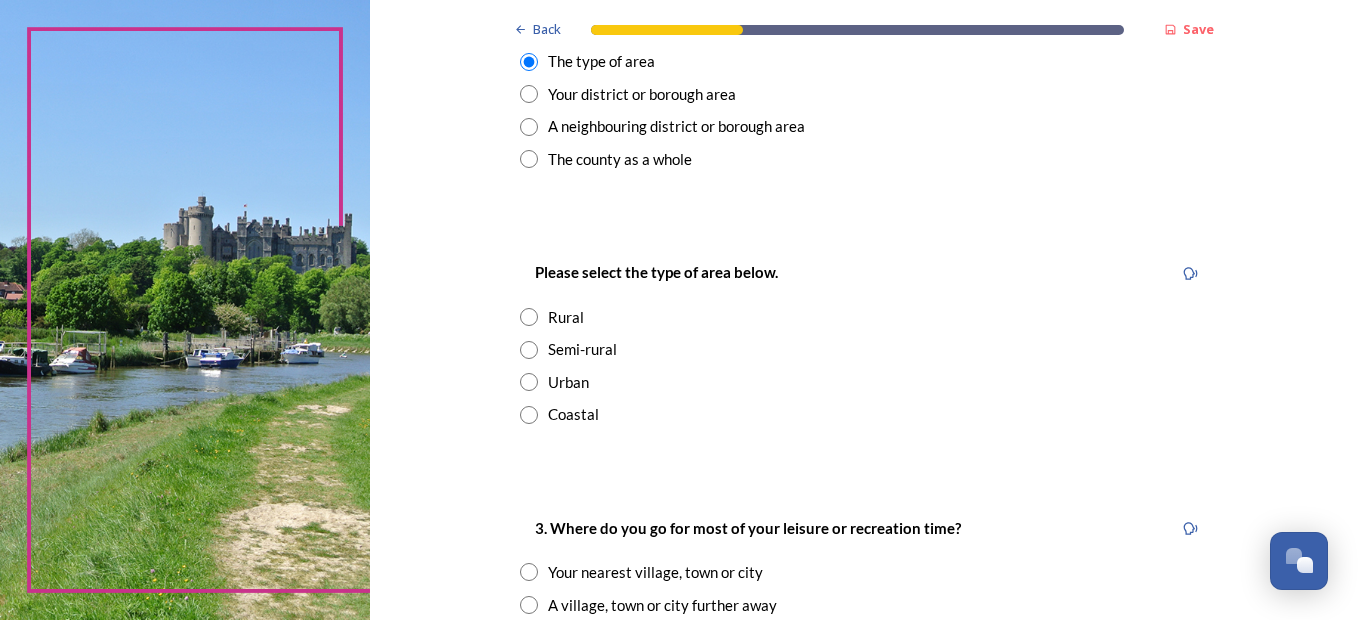 scroll, scrollTop: 969, scrollLeft: 0, axis: vertical 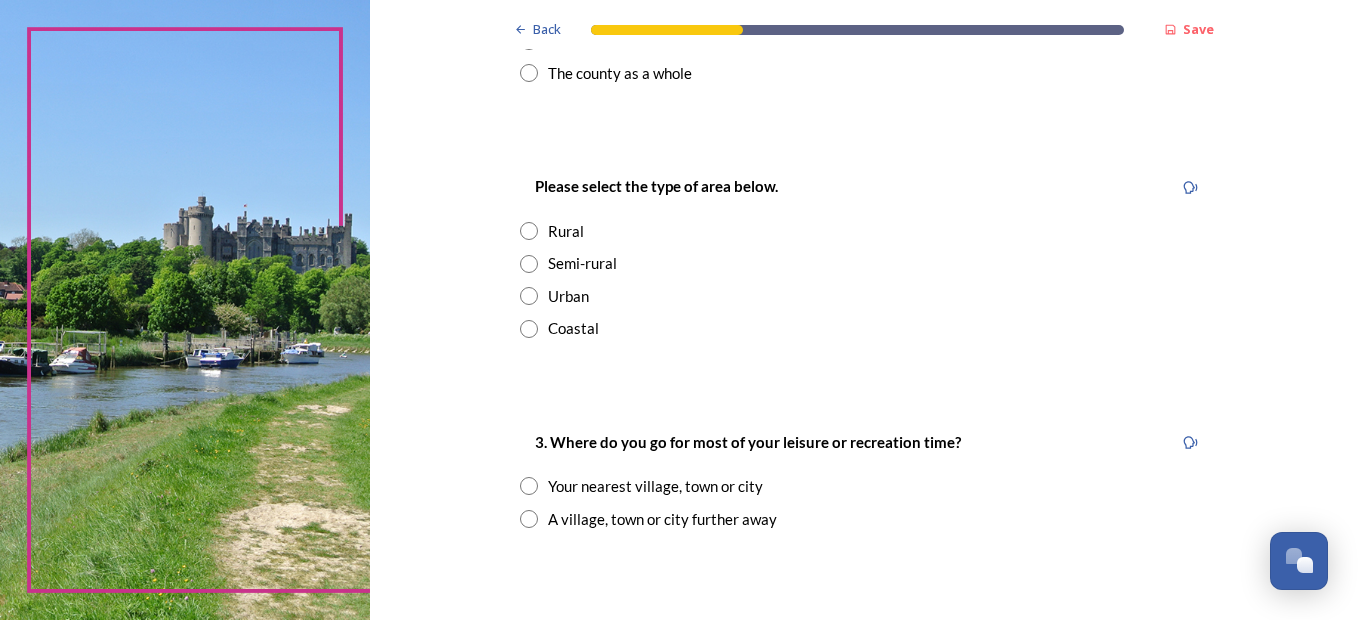 click at bounding box center [529, 296] 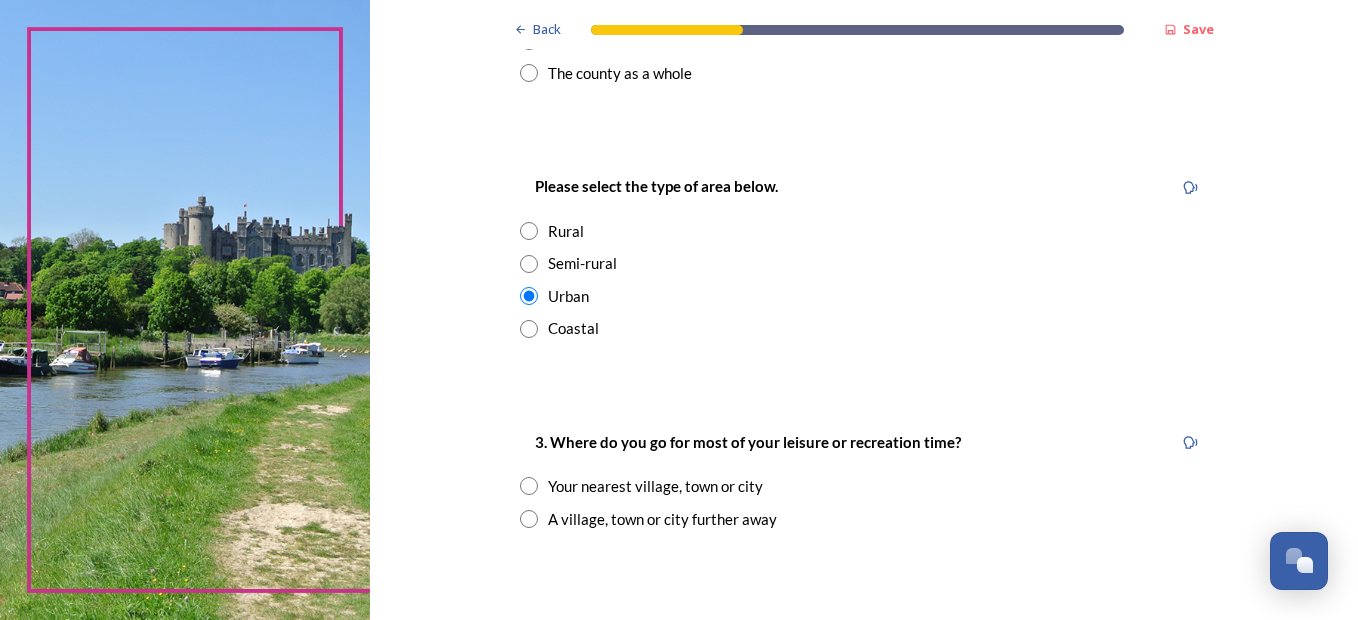 click at bounding box center (529, 486) 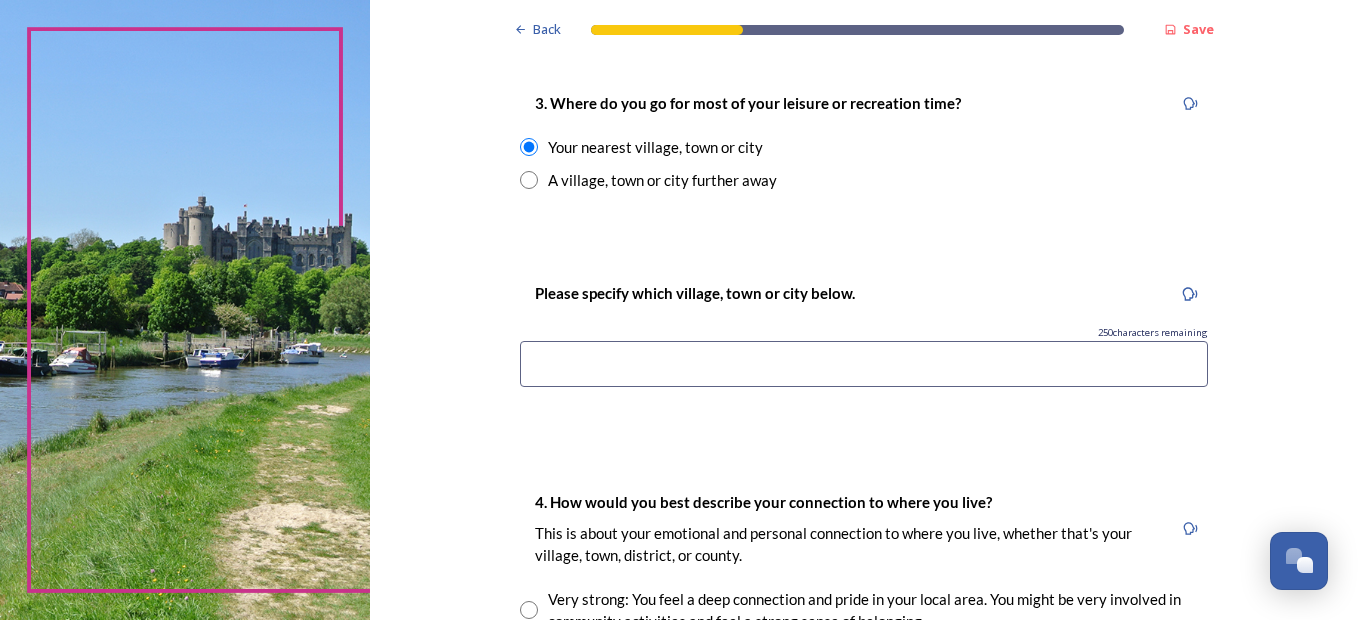 scroll, scrollTop: 1313, scrollLeft: 0, axis: vertical 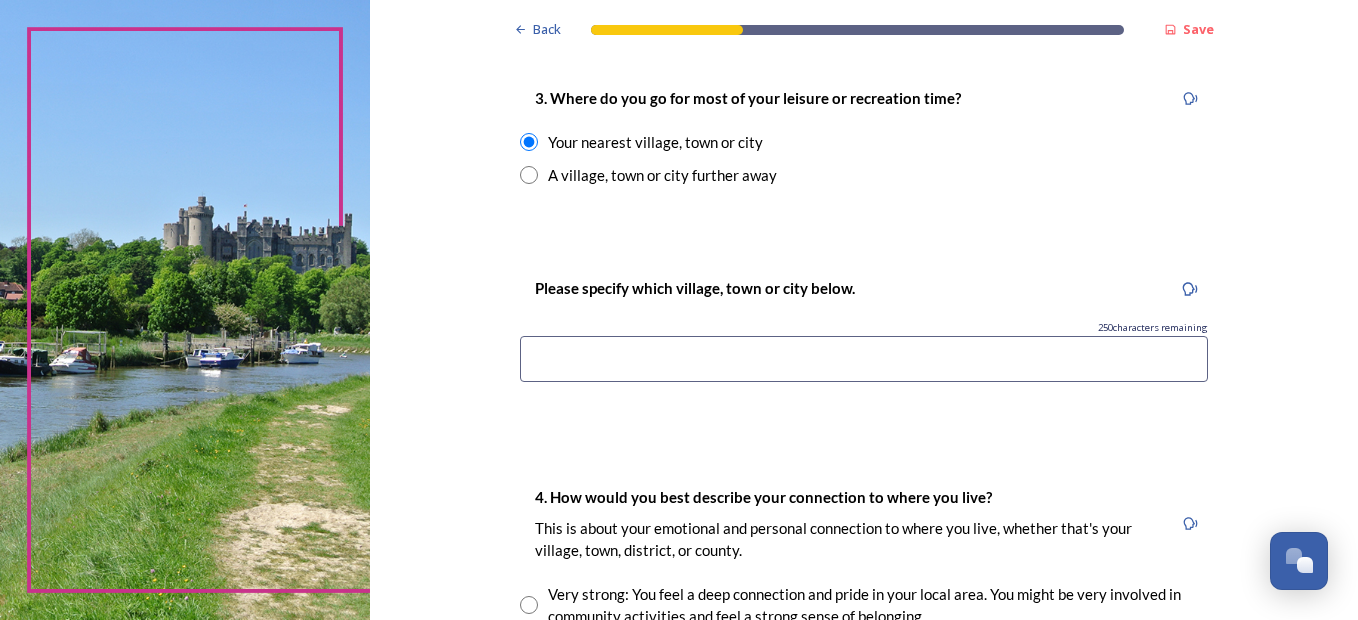 click at bounding box center (864, 359) 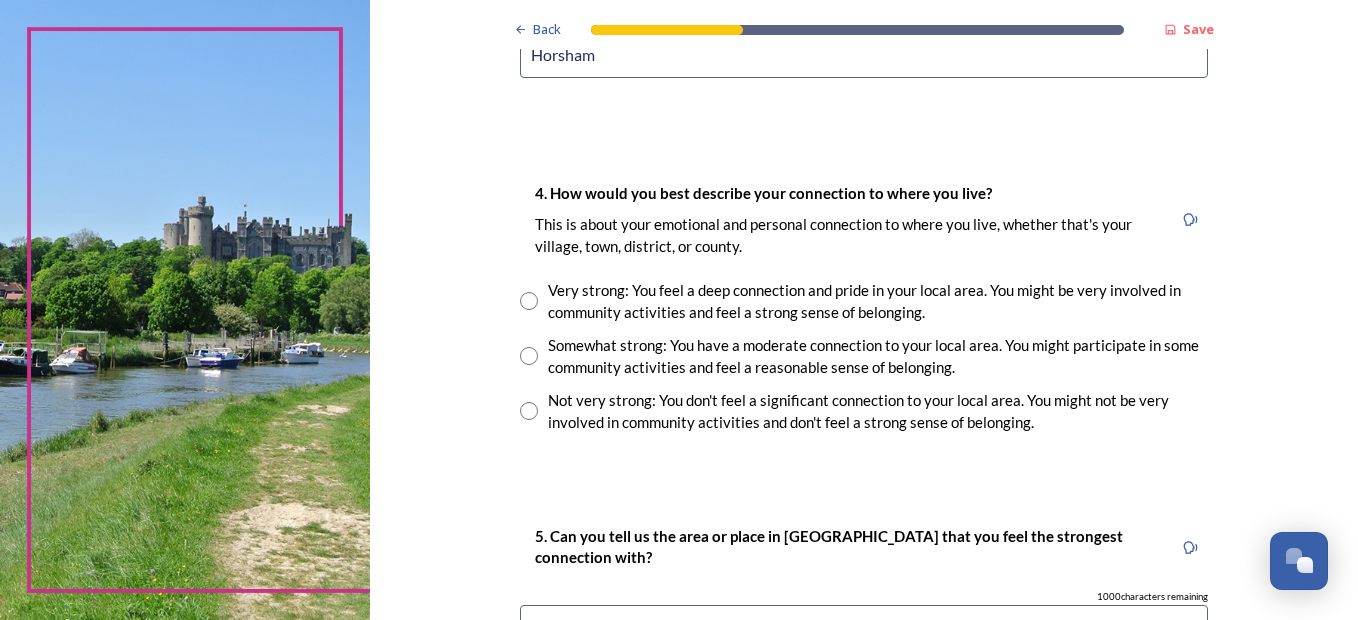 scroll, scrollTop: 1627, scrollLeft: 0, axis: vertical 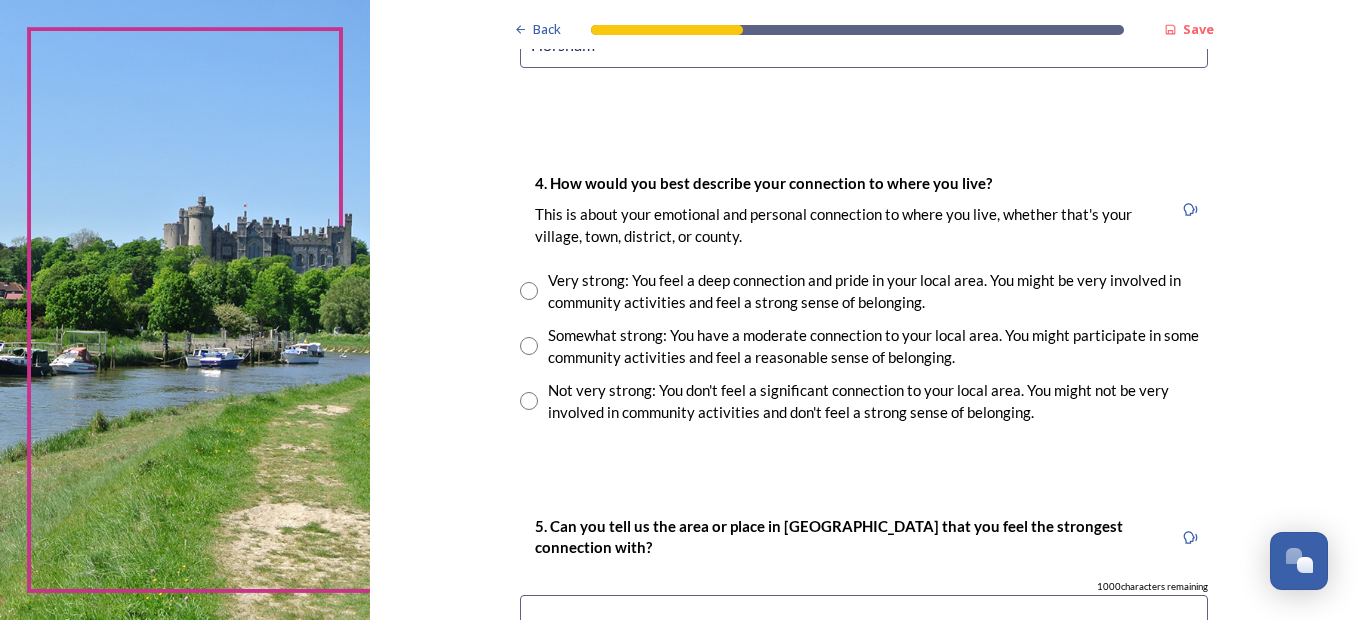 type on "Horsham" 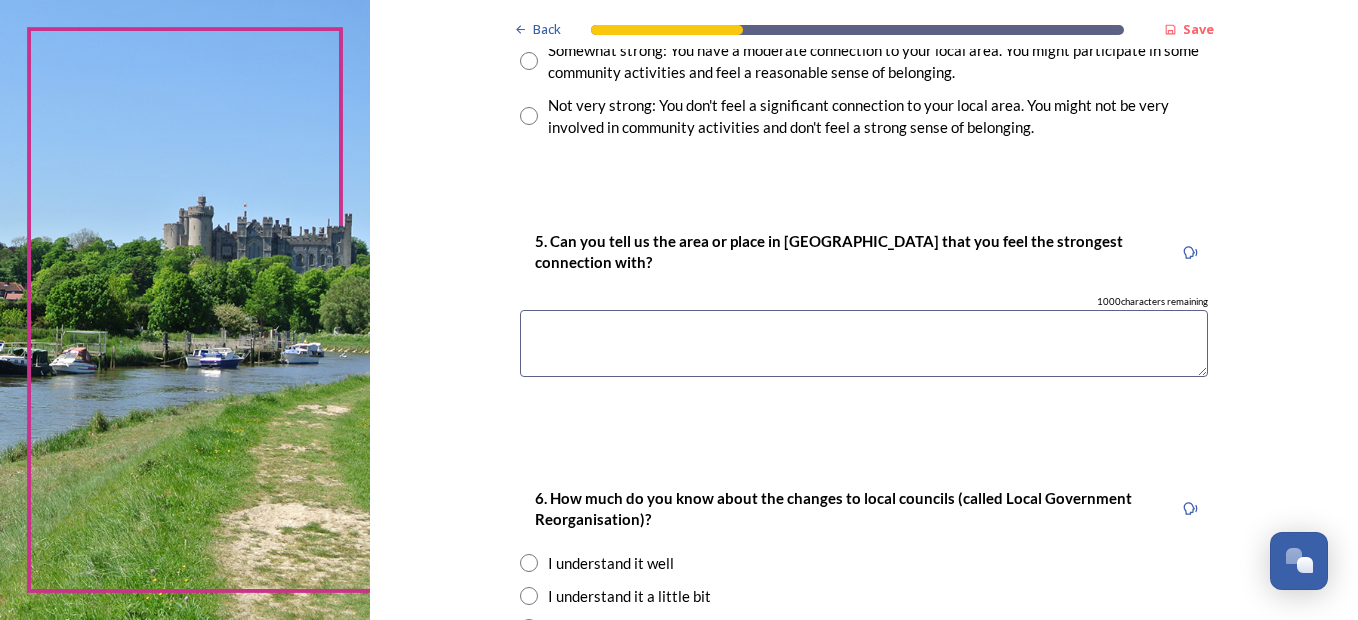 scroll, scrollTop: 1922, scrollLeft: 0, axis: vertical 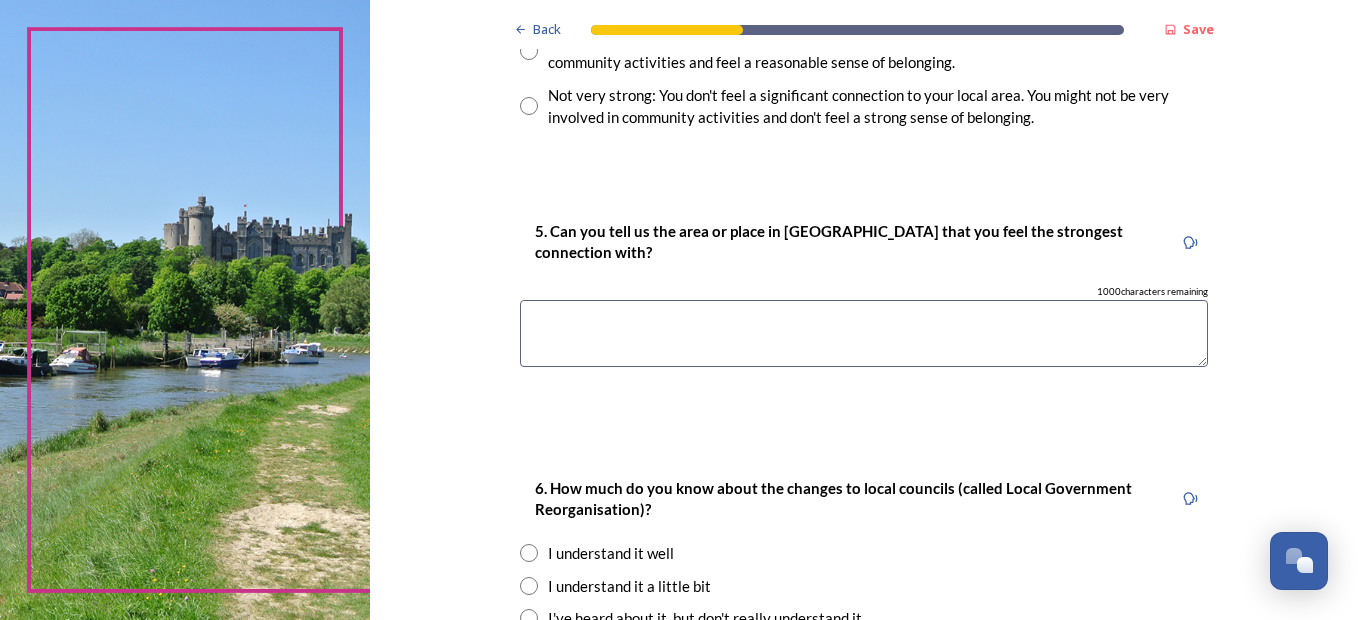click at bounding box center (864, 333) 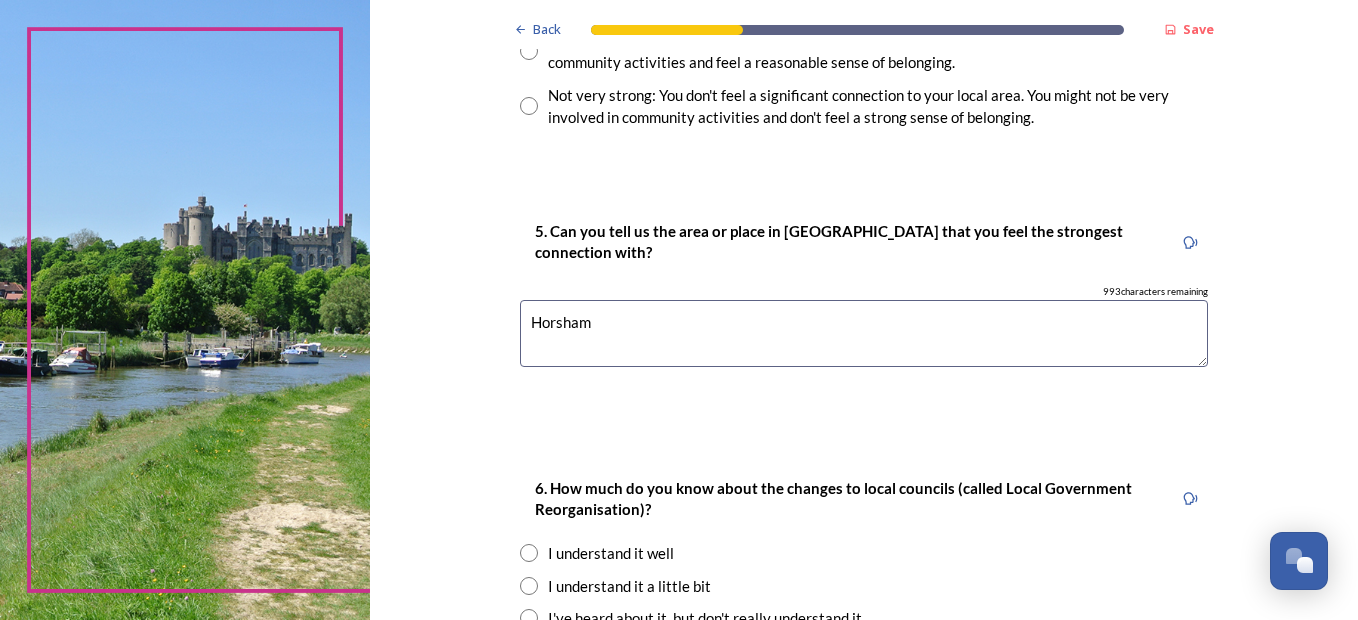 type on "Horsham" 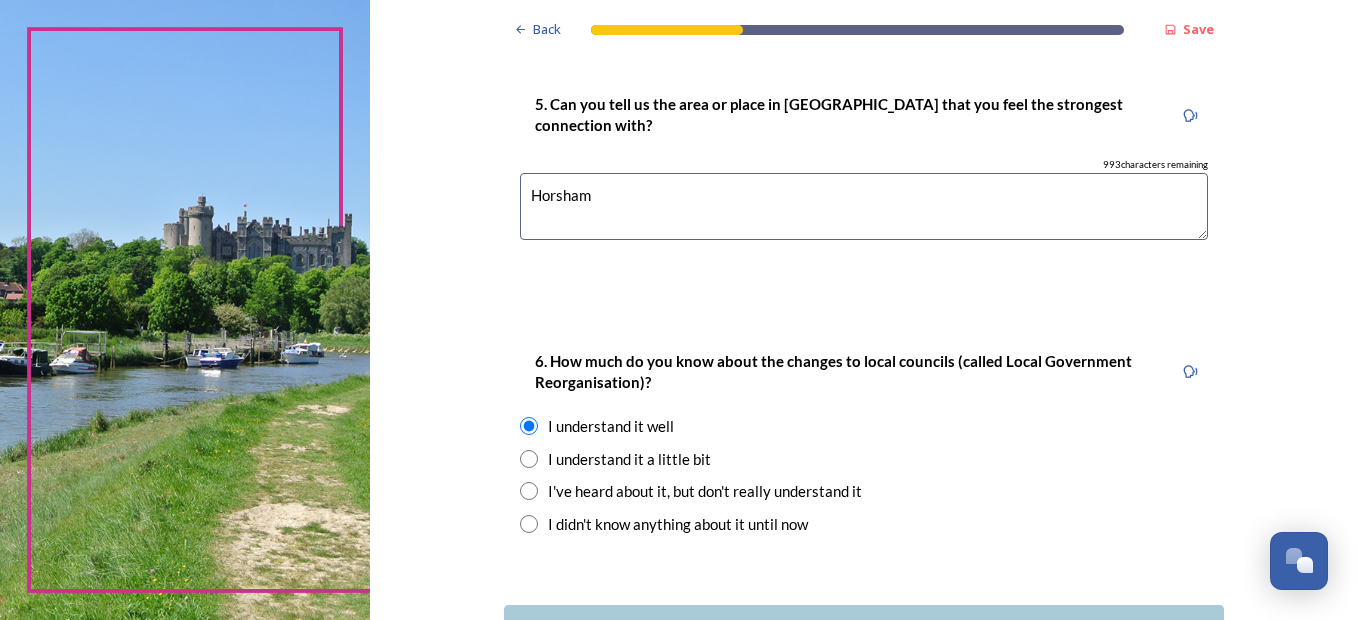 scroll, scrollTop: 2199, scrollLeft: 0, axis: vertical 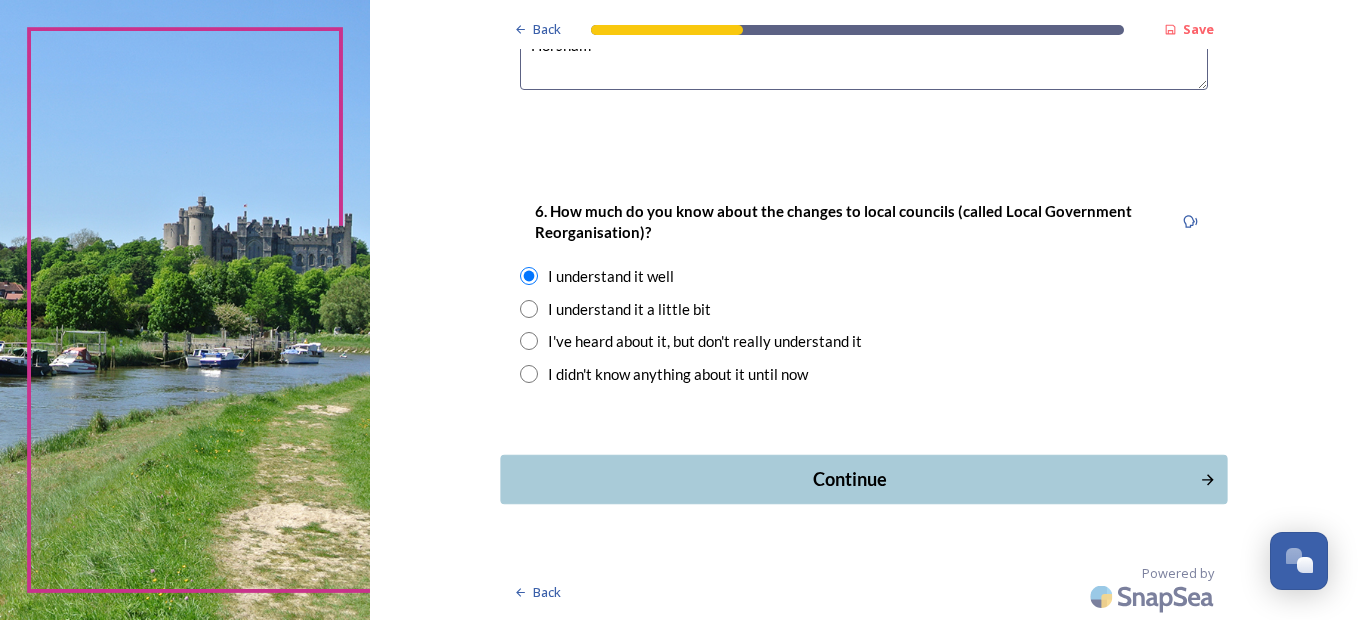 click on "Continue" at bounding box center [850, 479] 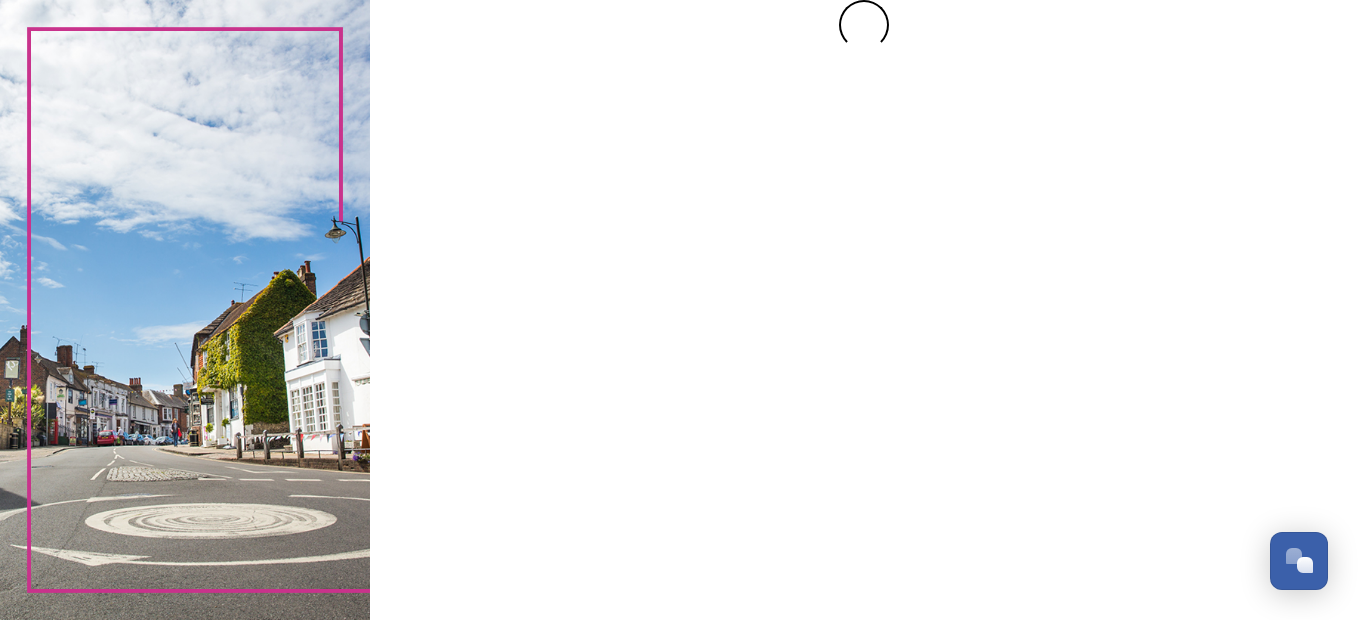 scroll, scrollTop: 0, scrollLeft: 0, axis: both 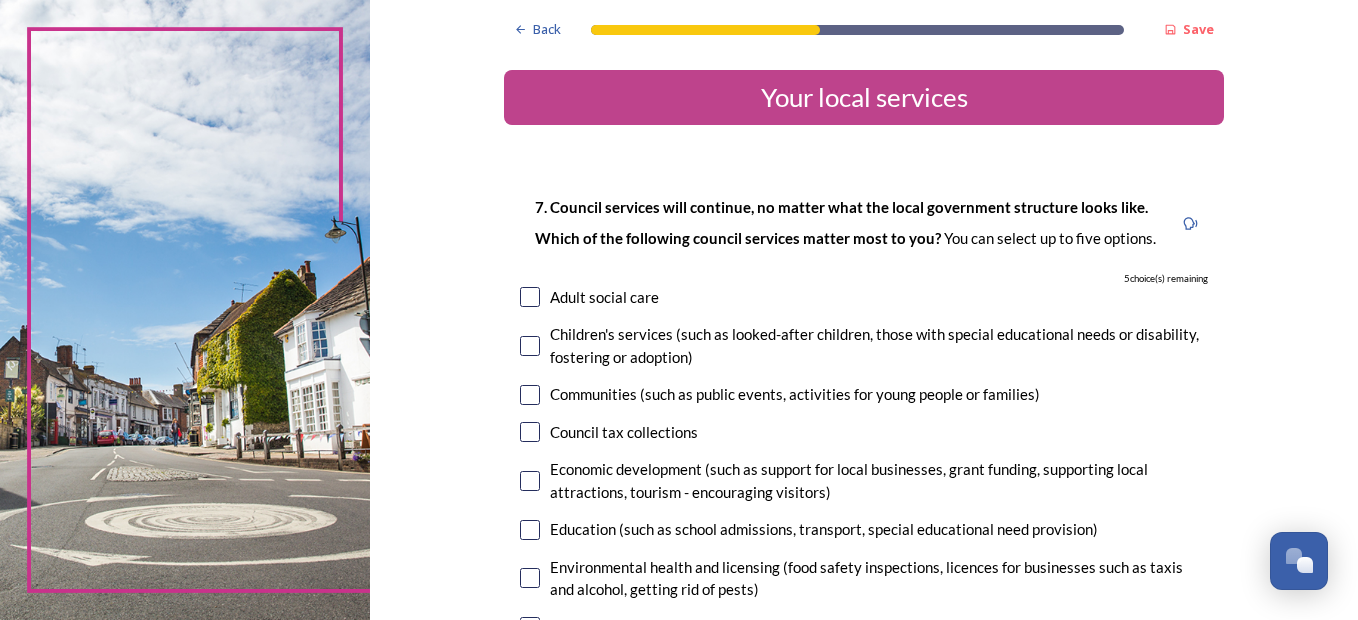 click at bounding box center (530, 395) 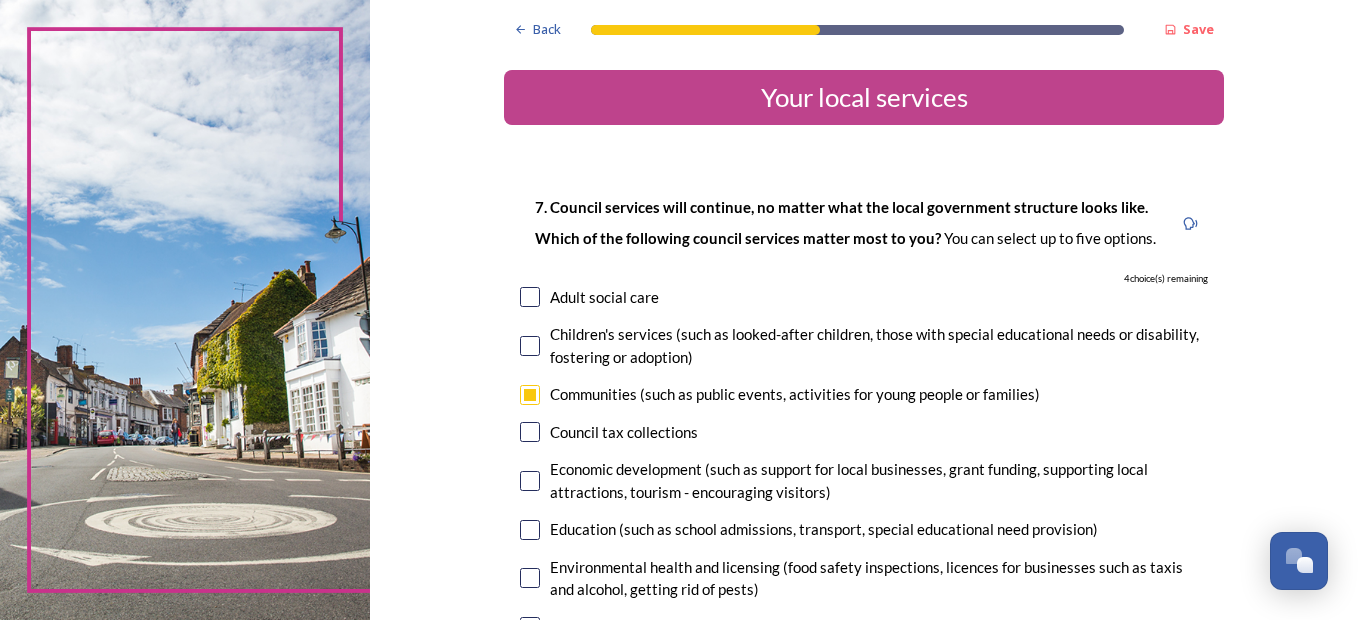 click at bounding box center (530, 481) 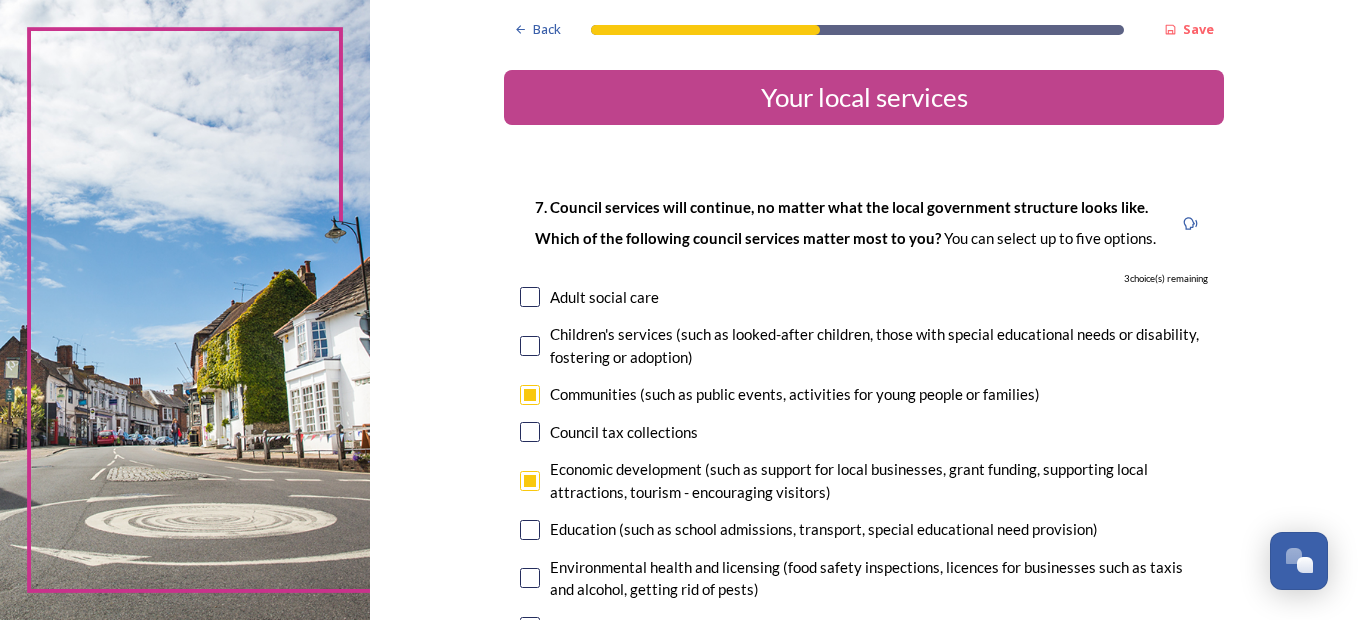 click at bounding box center (530, 530) 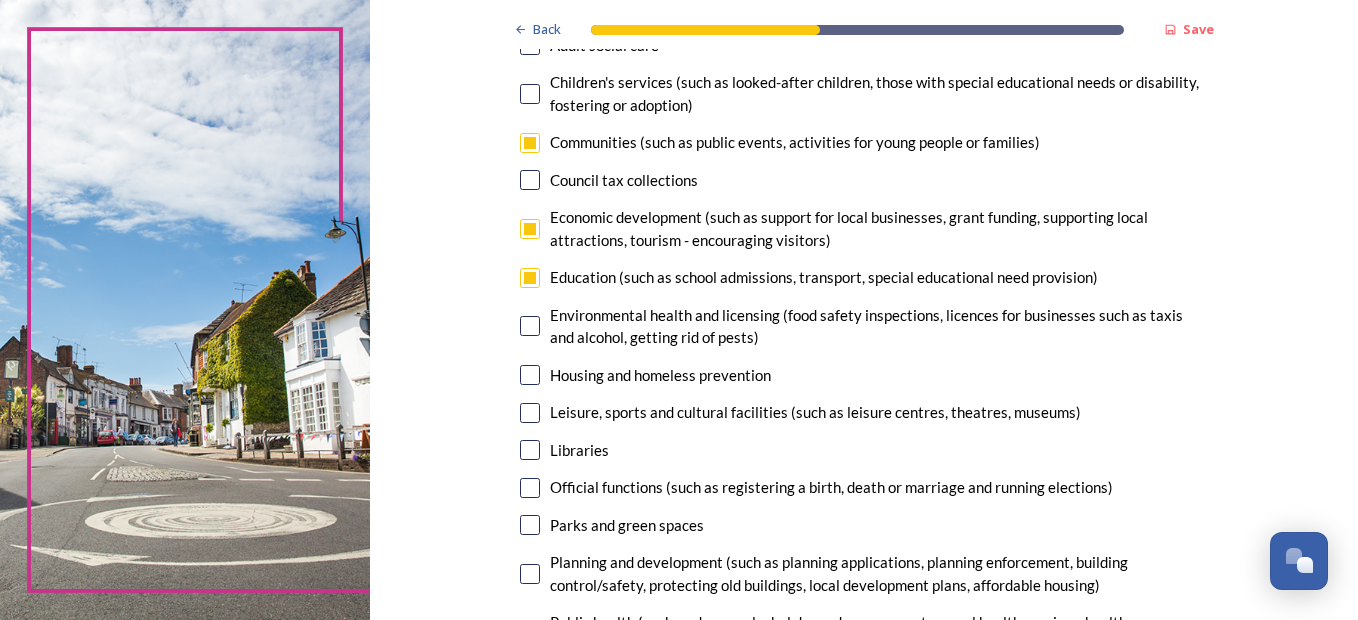 scroll, scrollTop: 261, scrollLeft: 0, axis: vertical 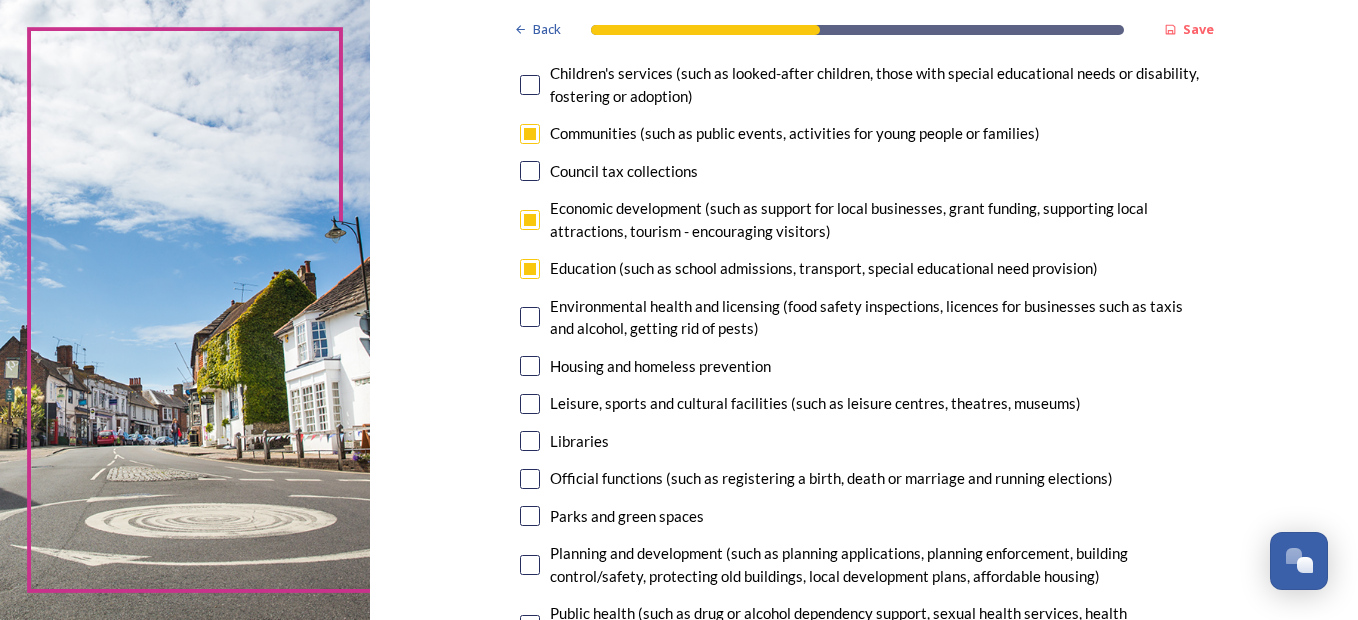 click at bounding box center (530, 404) 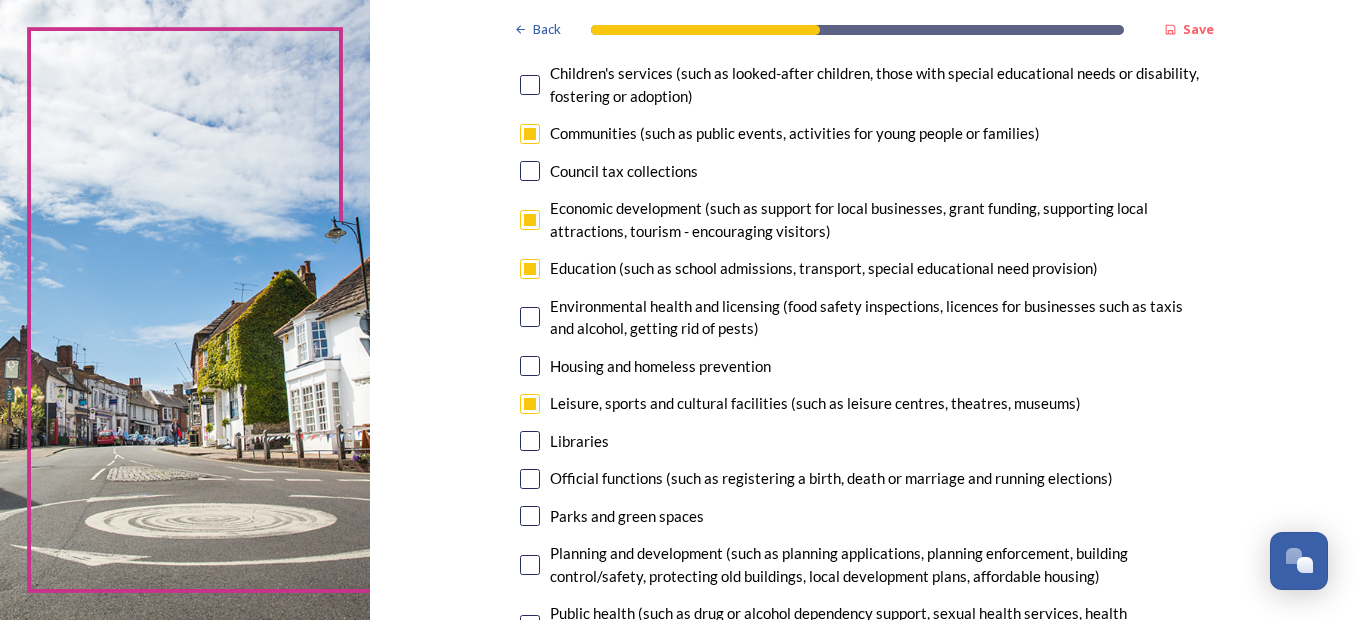 click at bounding box center [530, 441] 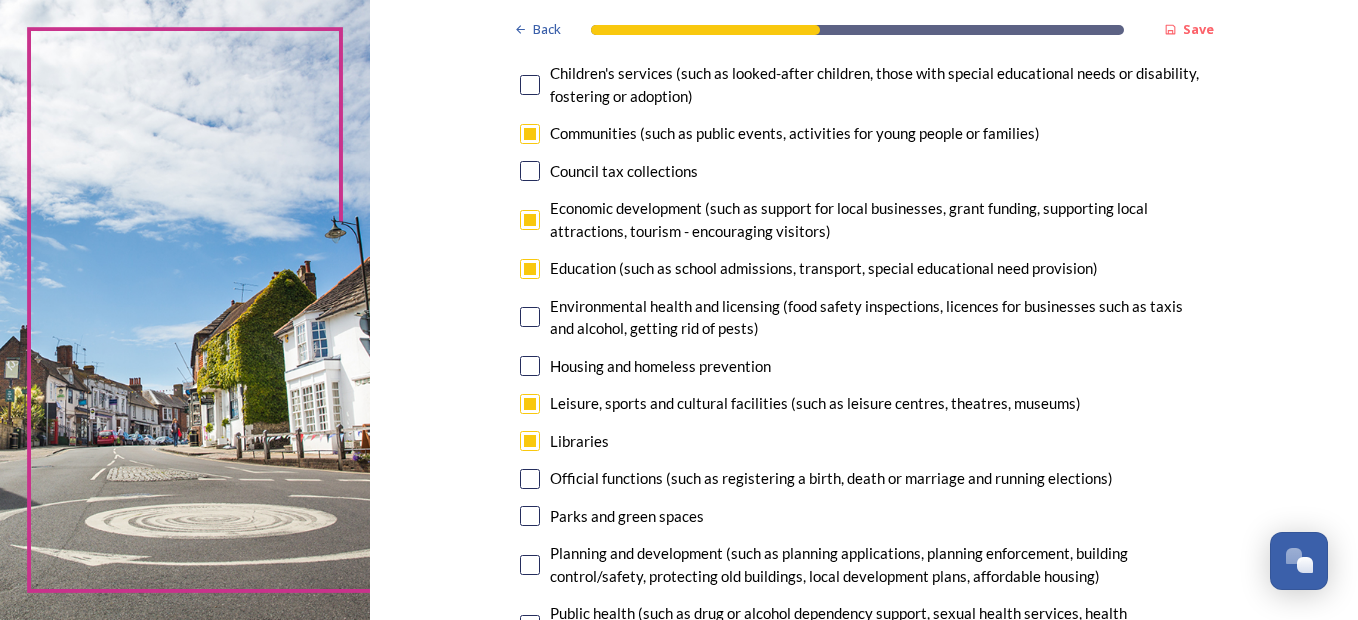 click at bounding box center [530, 516] 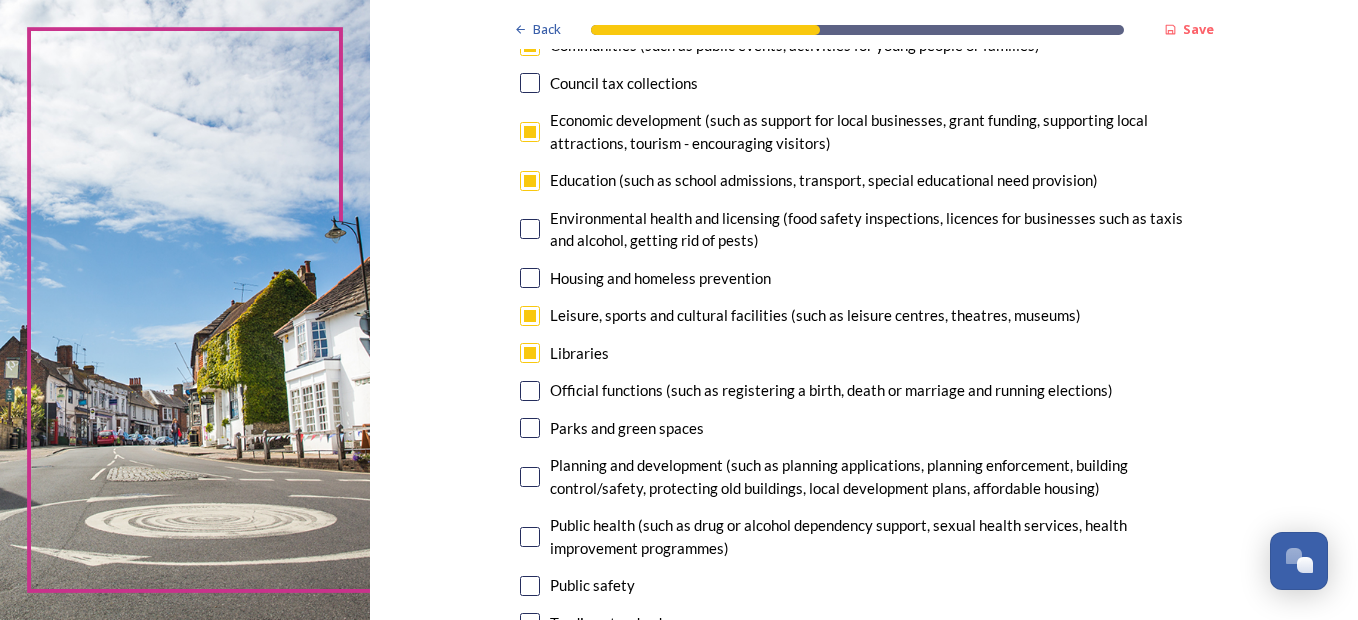 scroll, scrollTop: 344, scrollLeft: 0, axis: vertical 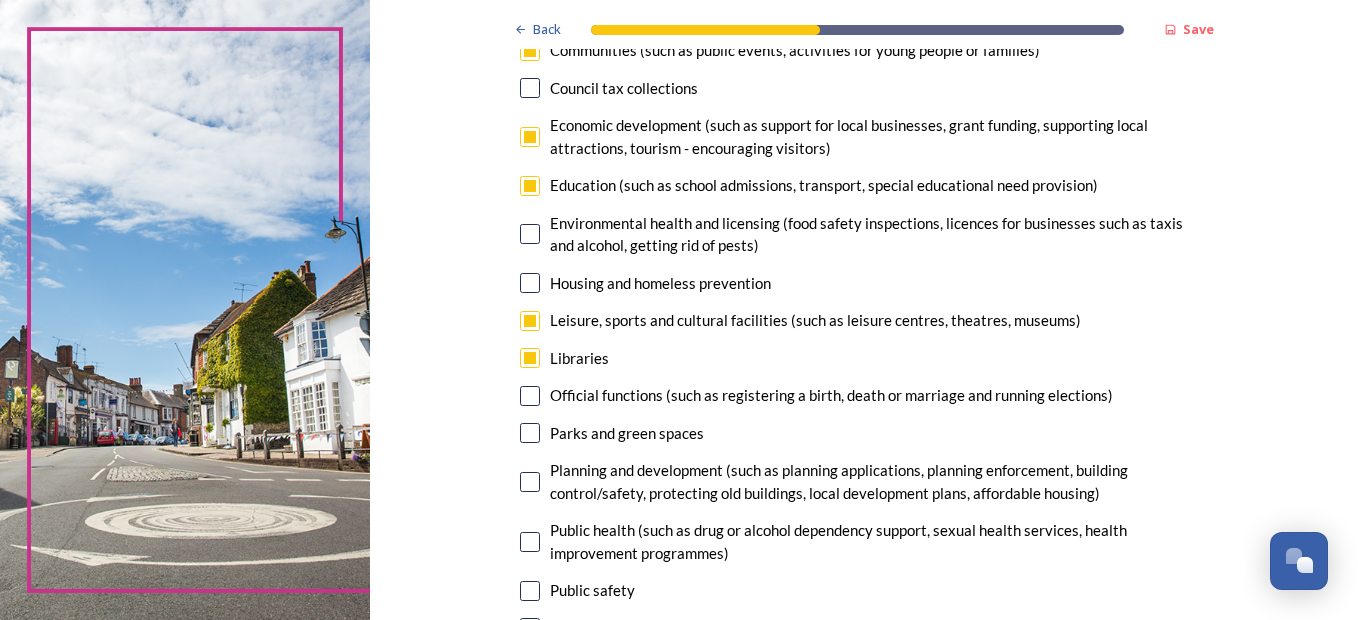 click at bounding box center (530, 186) 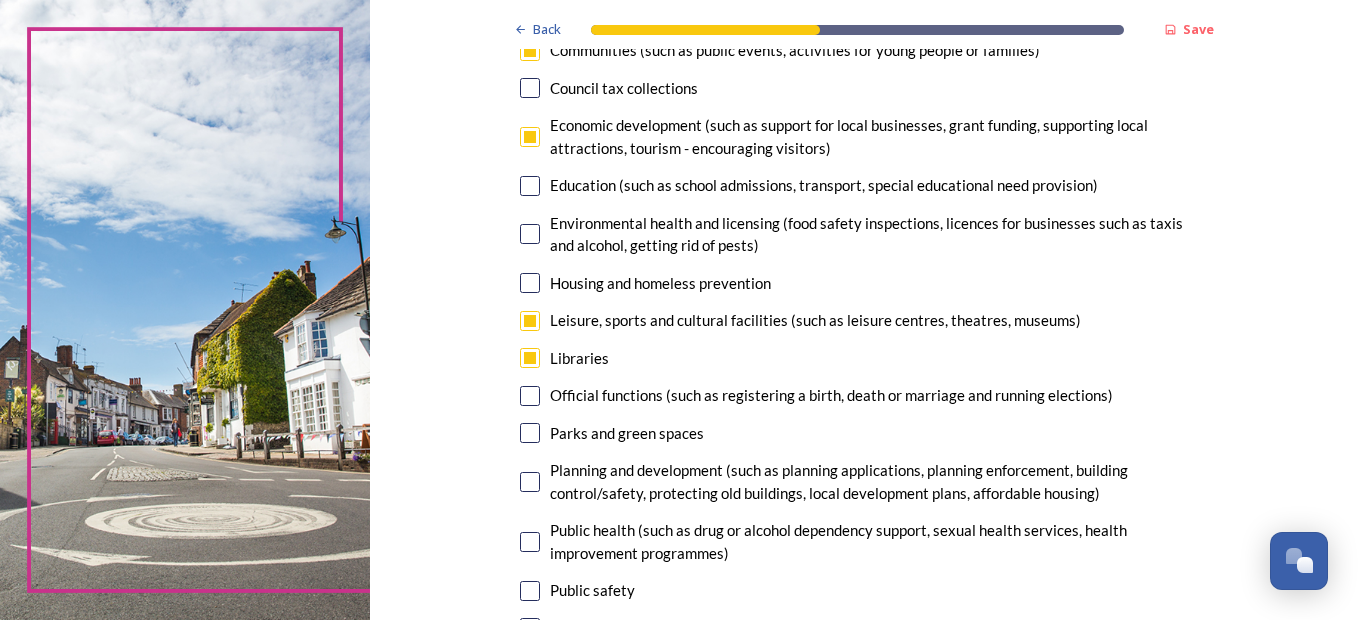 click at bounding box center [530, 433] 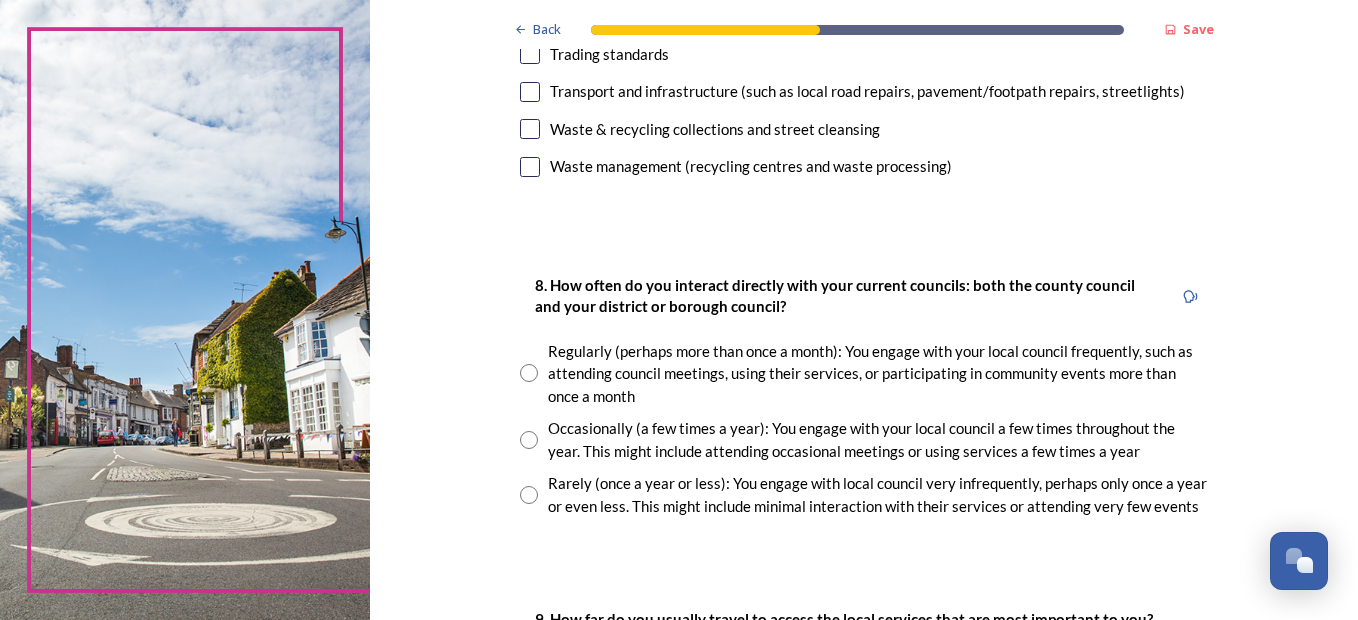 scroll, scrollTop: 923, scrollLeft: 0, axis: vertical 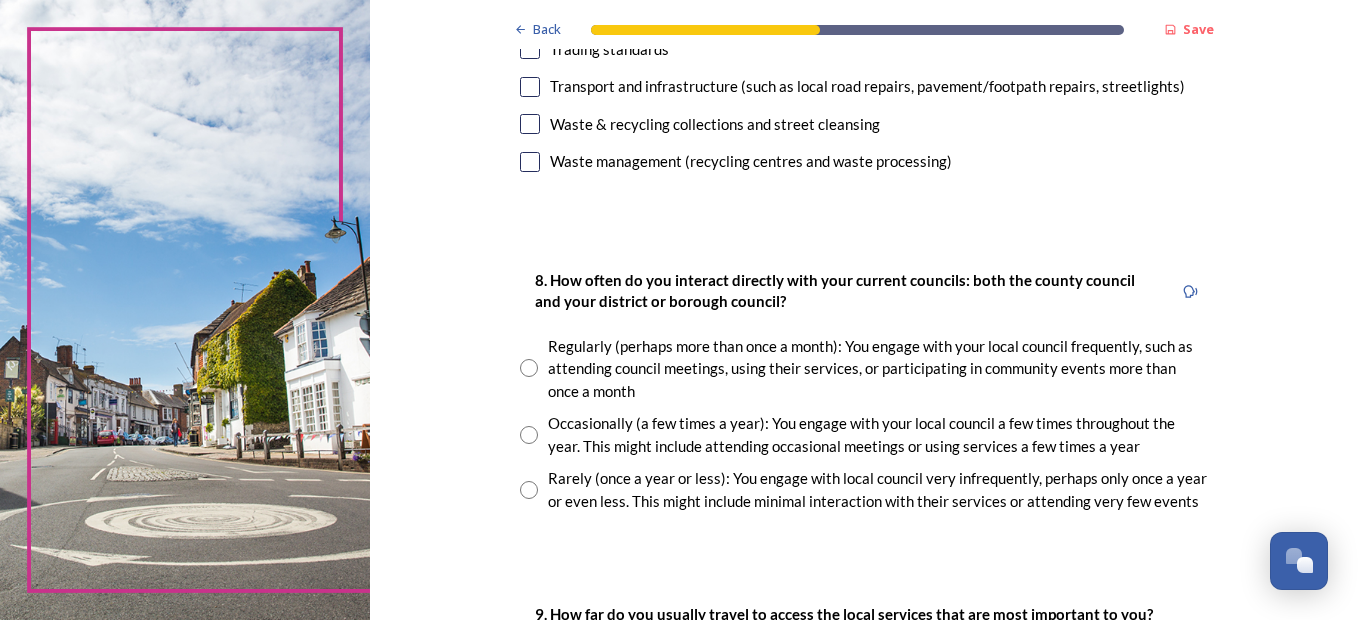 click at bounding box center (529, 435) 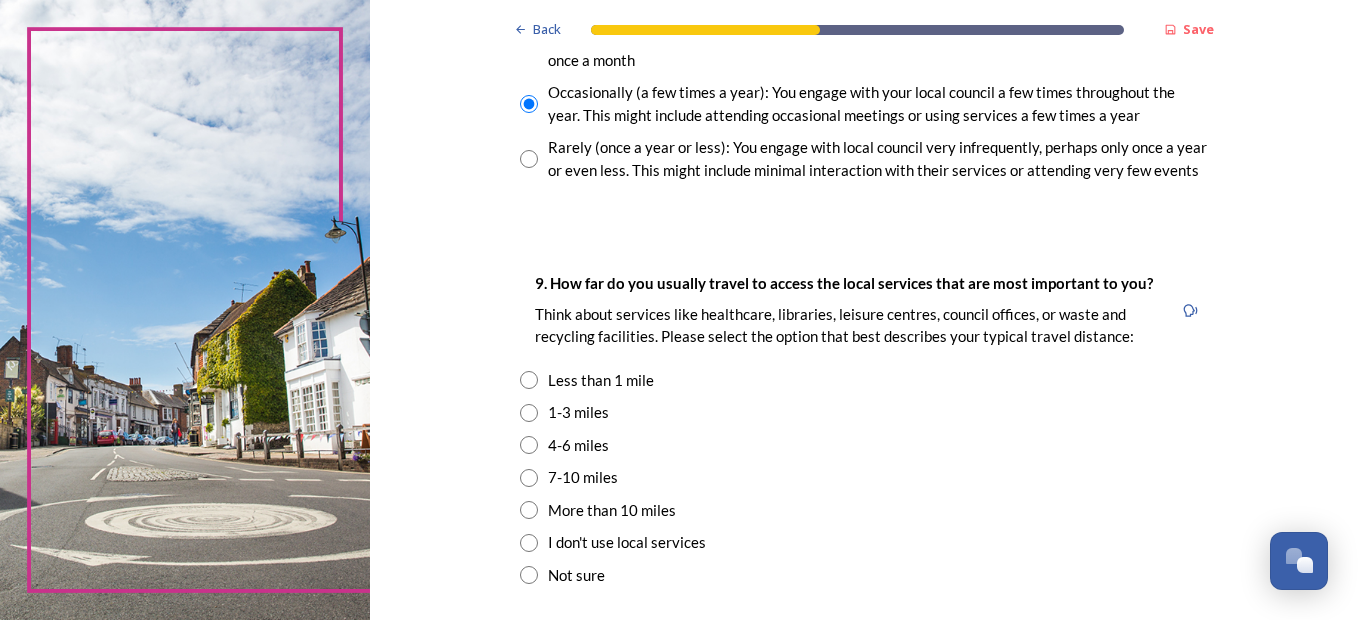 scroll, scrollTop: 1258, scrollLeft: 0, axis: vertical 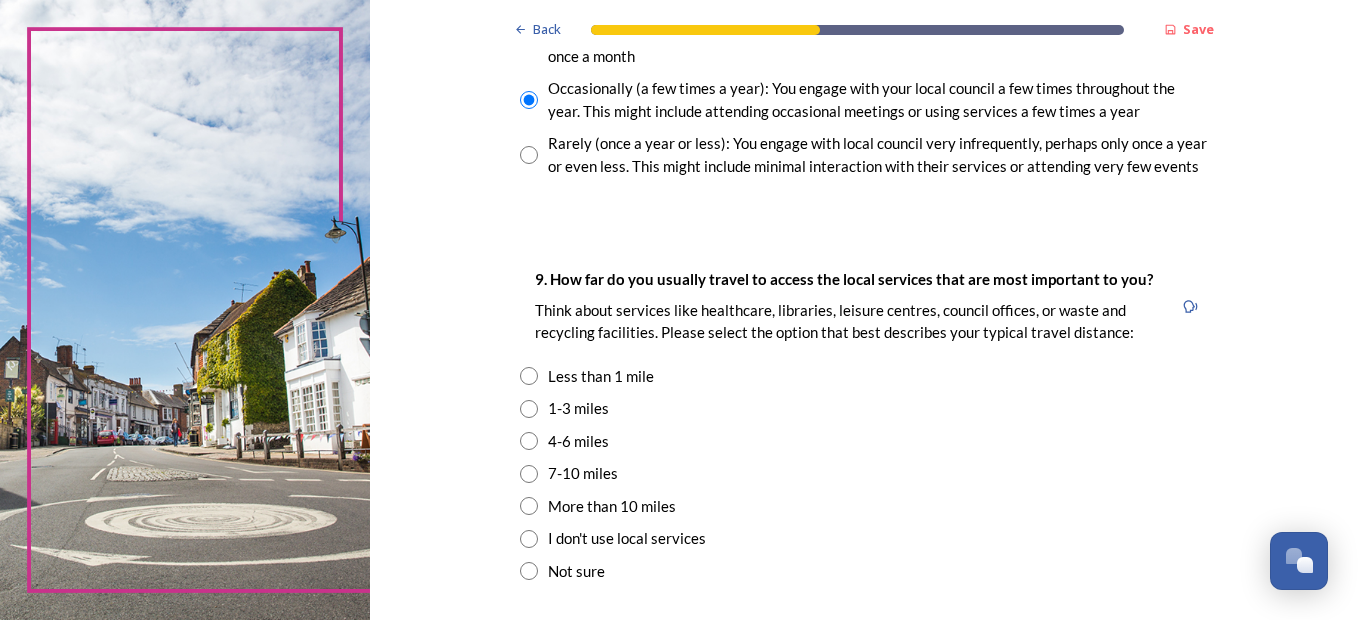 click at bounding box center (529, 409) 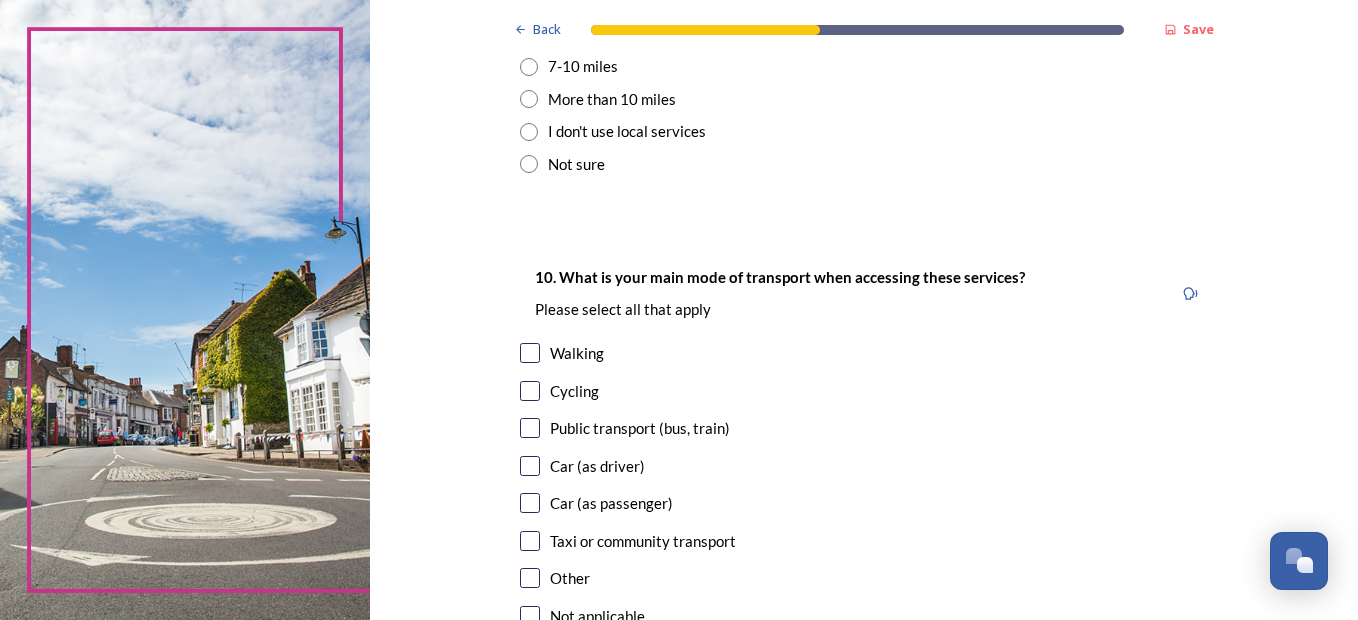 scroll, scrollTop: 1704, scrollLeft: 0, axis: vertical 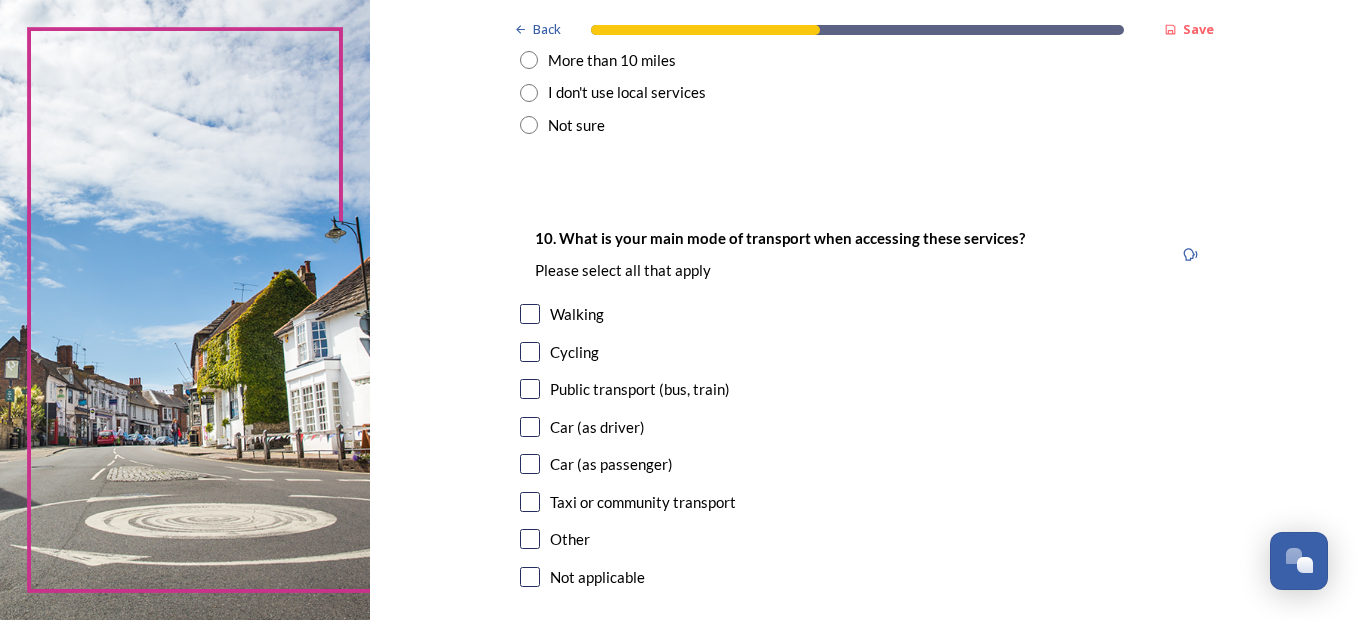 click at bounding box center [530, 314] 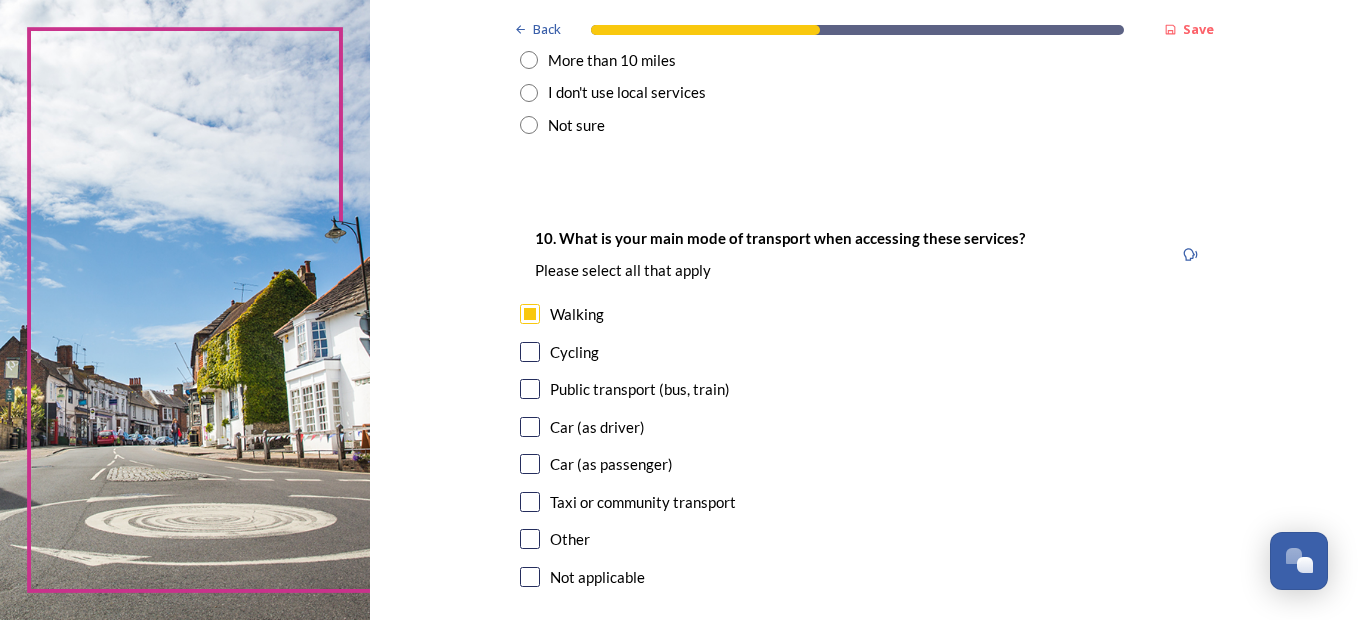 click at bounding box center (530, 352) 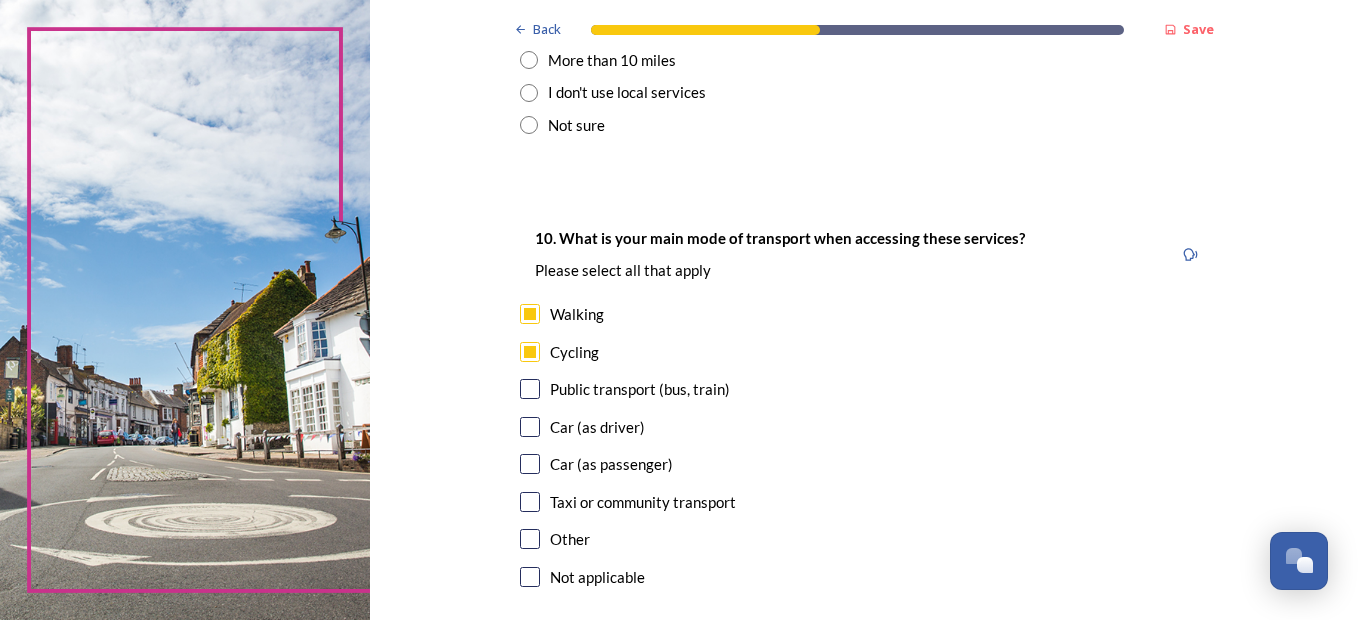 click at bounding box center (530, 389) 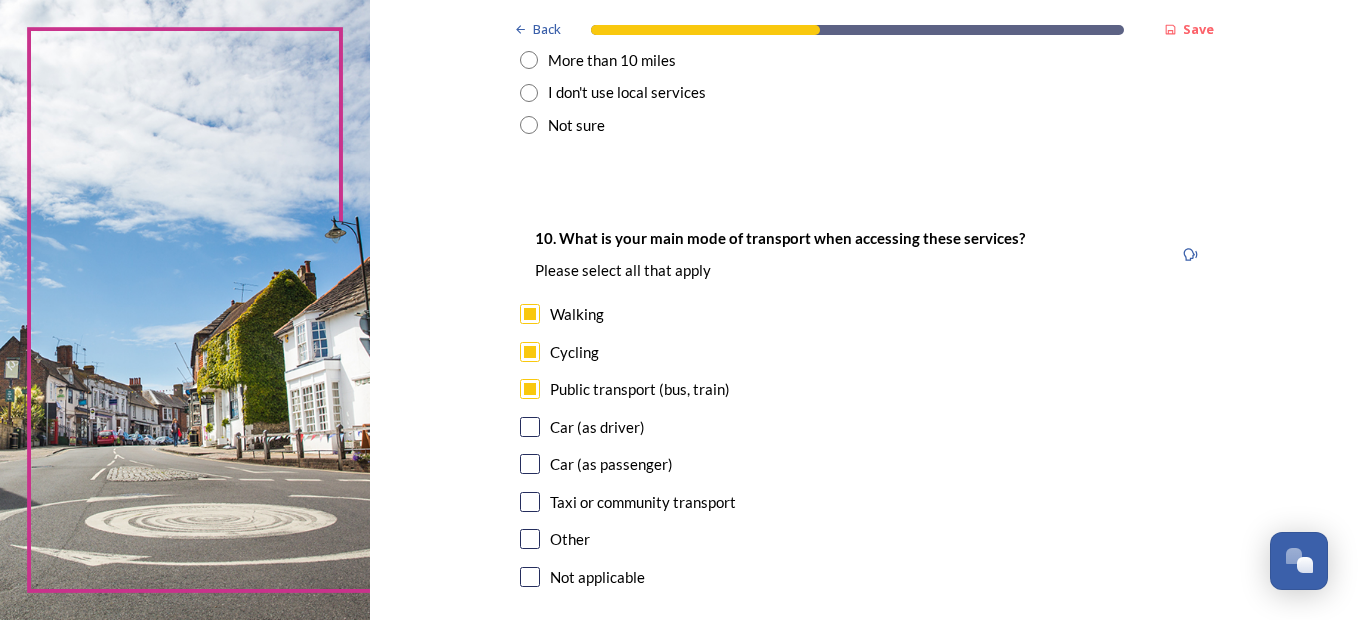 click at bounding box center [530, 427] 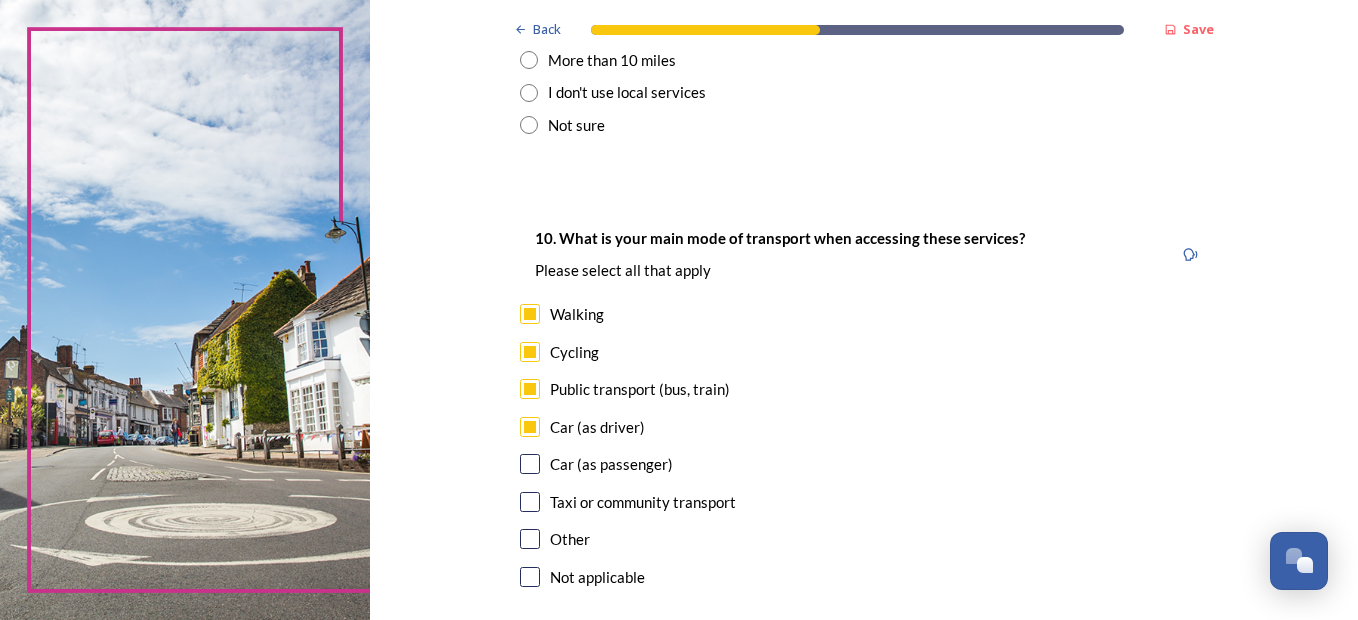 click at bounding box center (530, 464) 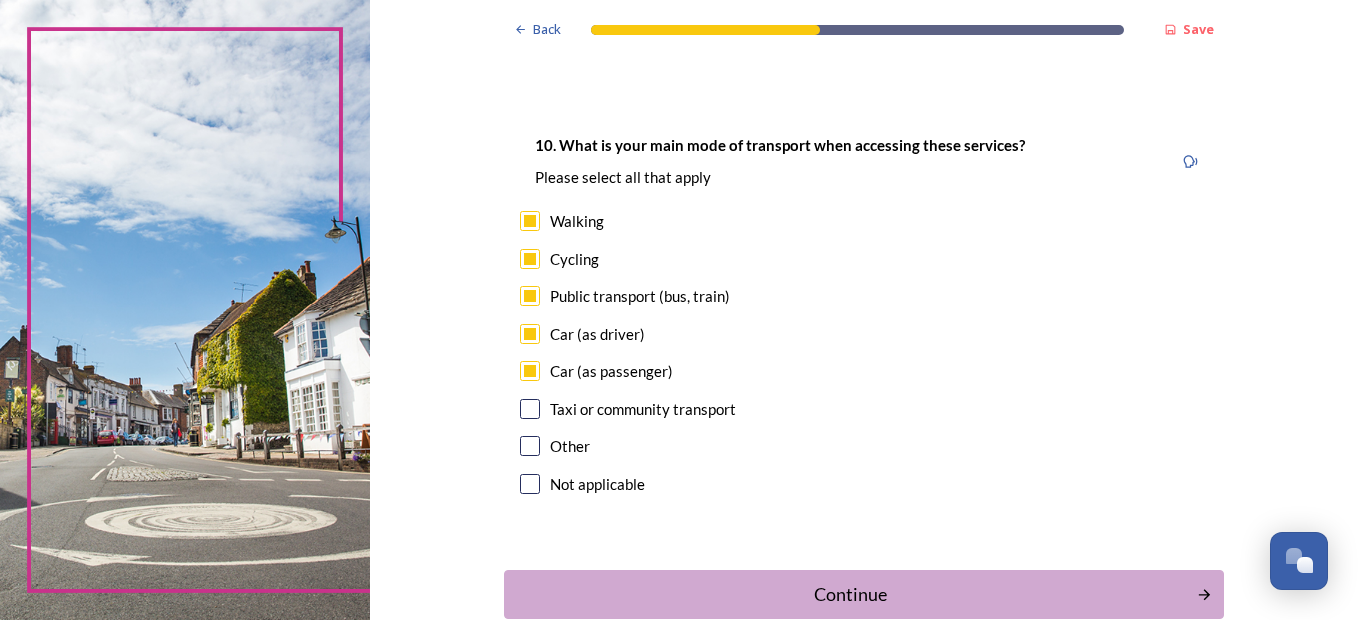 scroll, scrollTop: 1886, scrollLeft: 0, axis: vertical 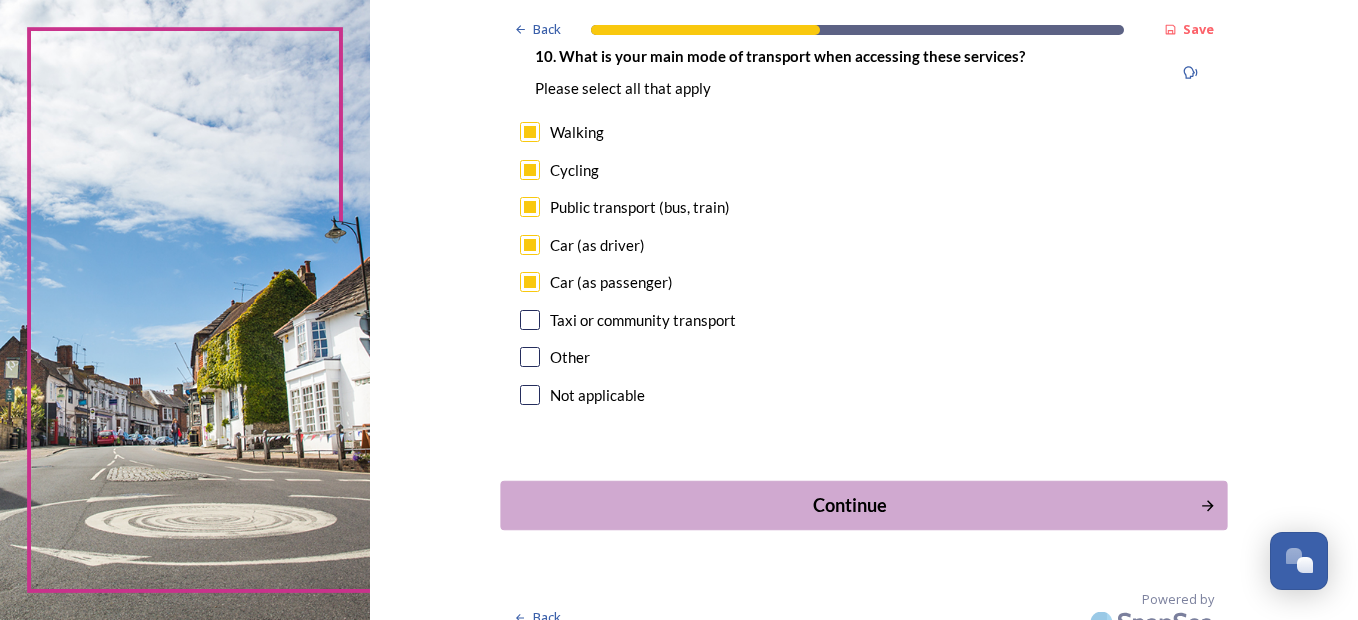 click on "Continue" at bounding box center (850, 505) 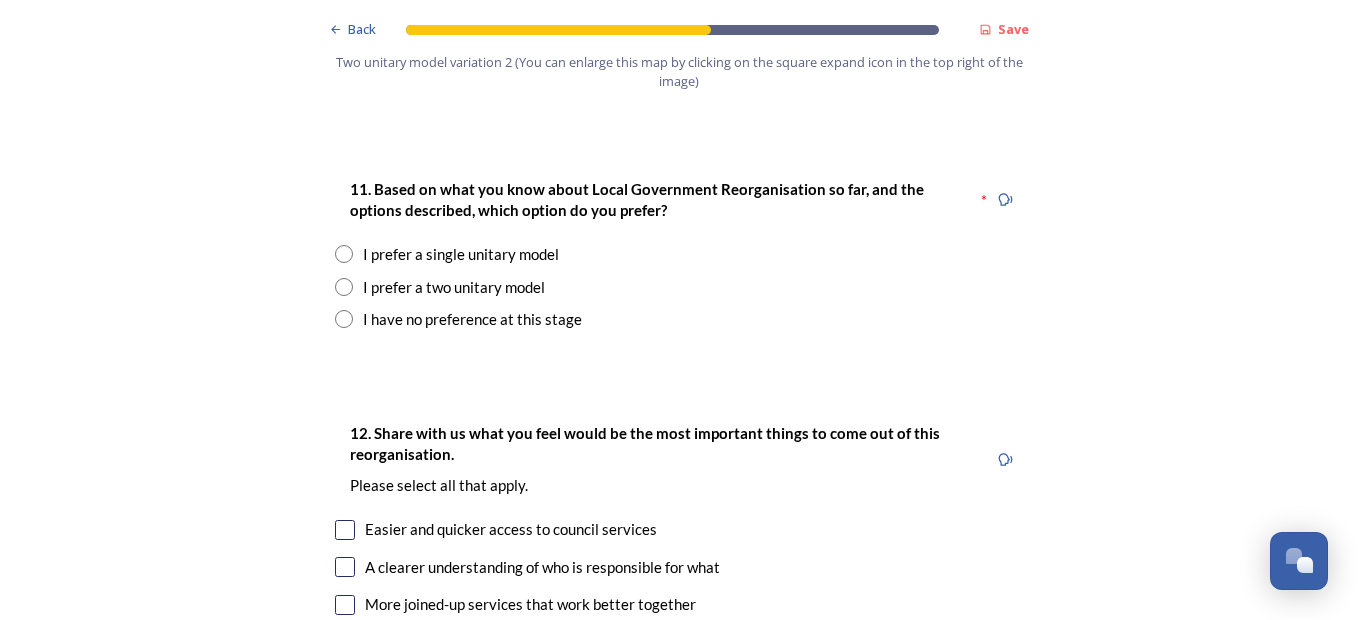scroll, scrollTop: 2632, scrollLeft: 0, axis: vertical 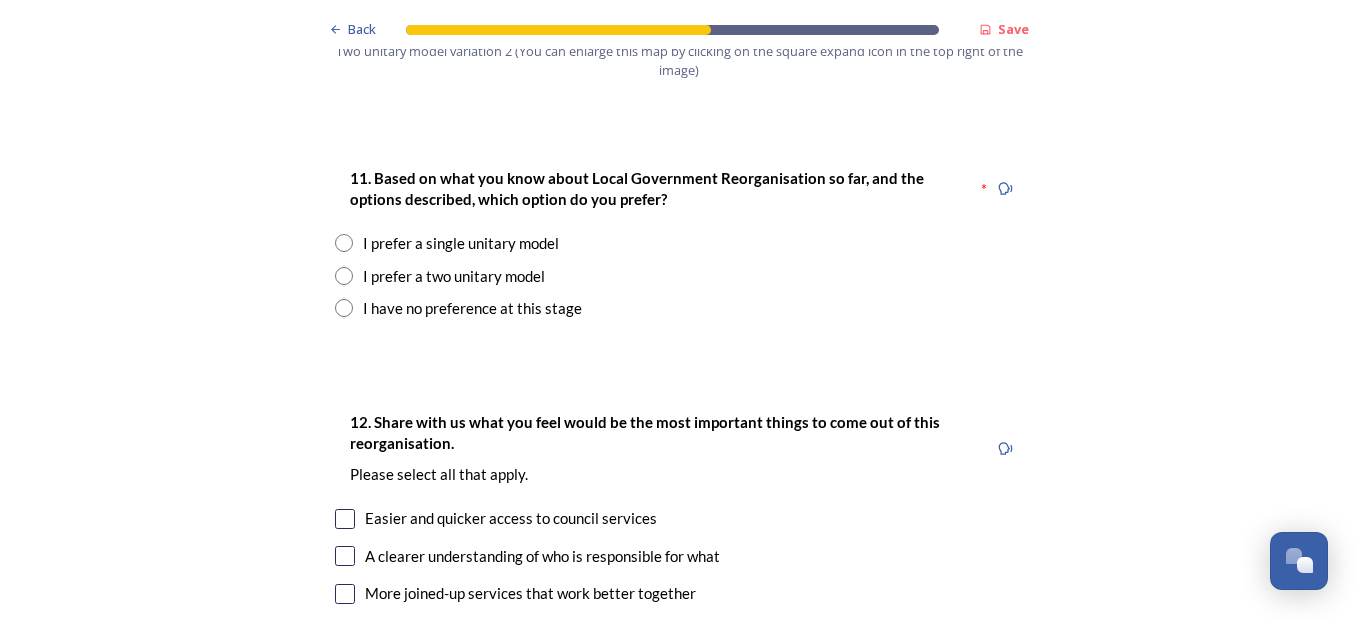 click at bounding box center [344, 243] 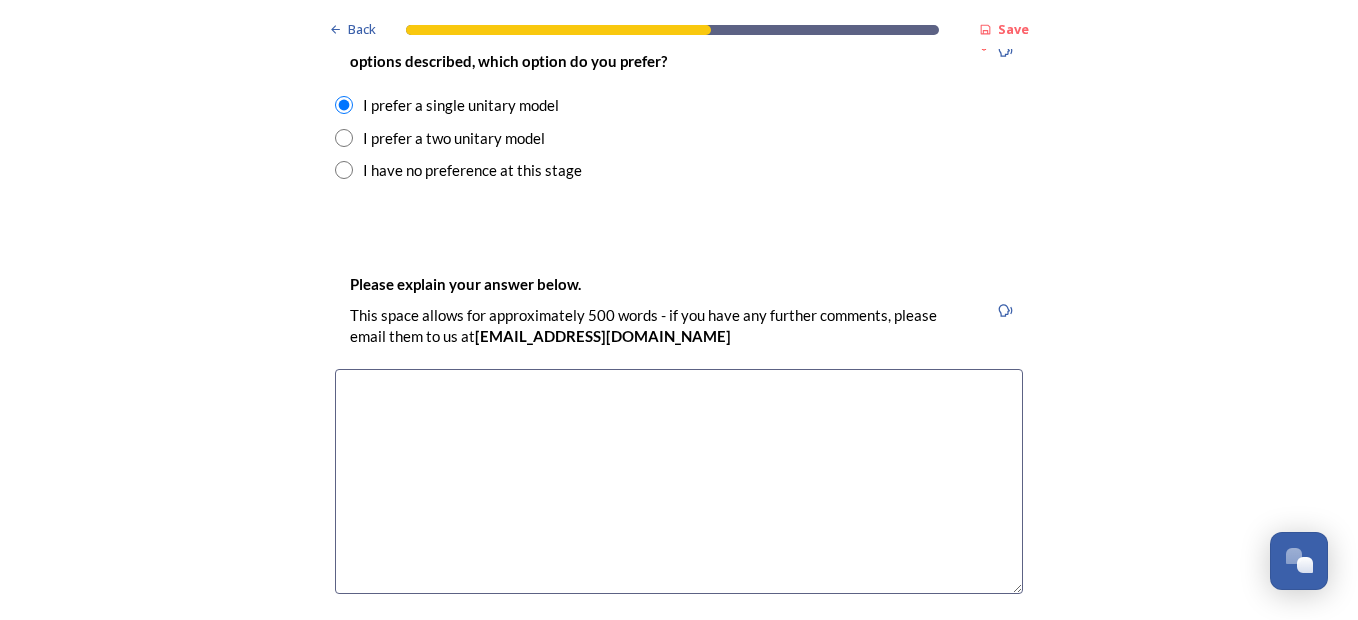 scroll, scrollTop: 2781, scrollLeft: 0, axis: vertical 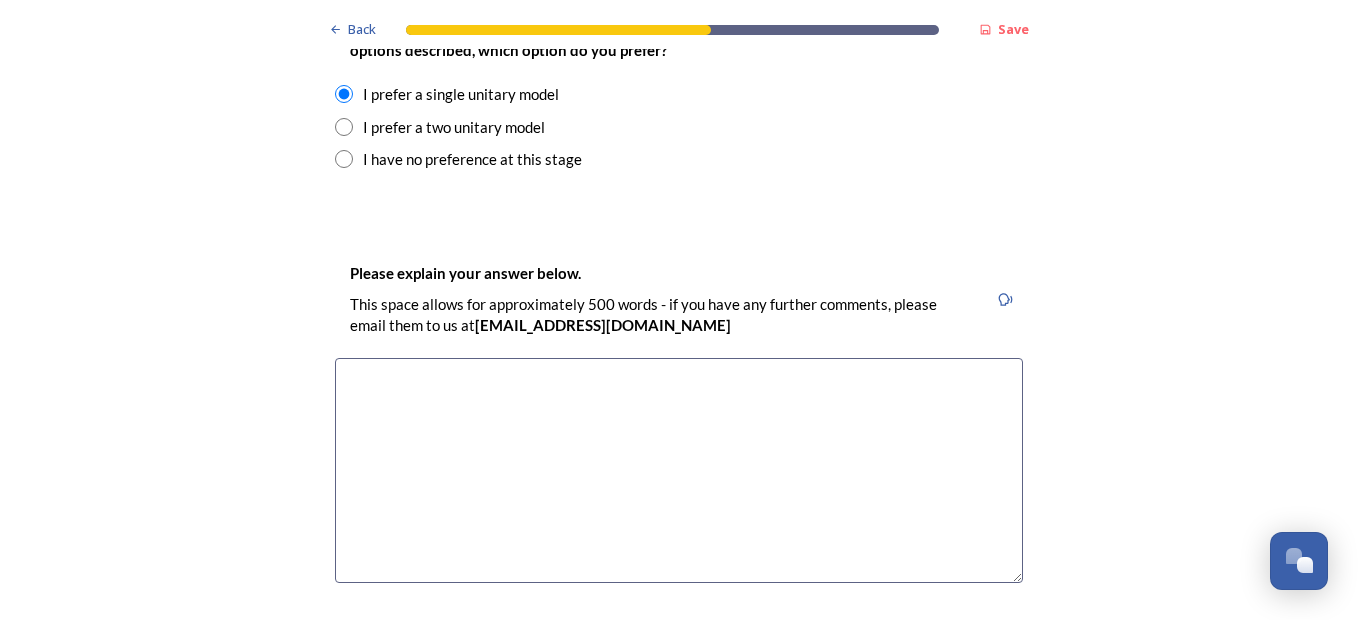 click at bounding box center (679, 470) 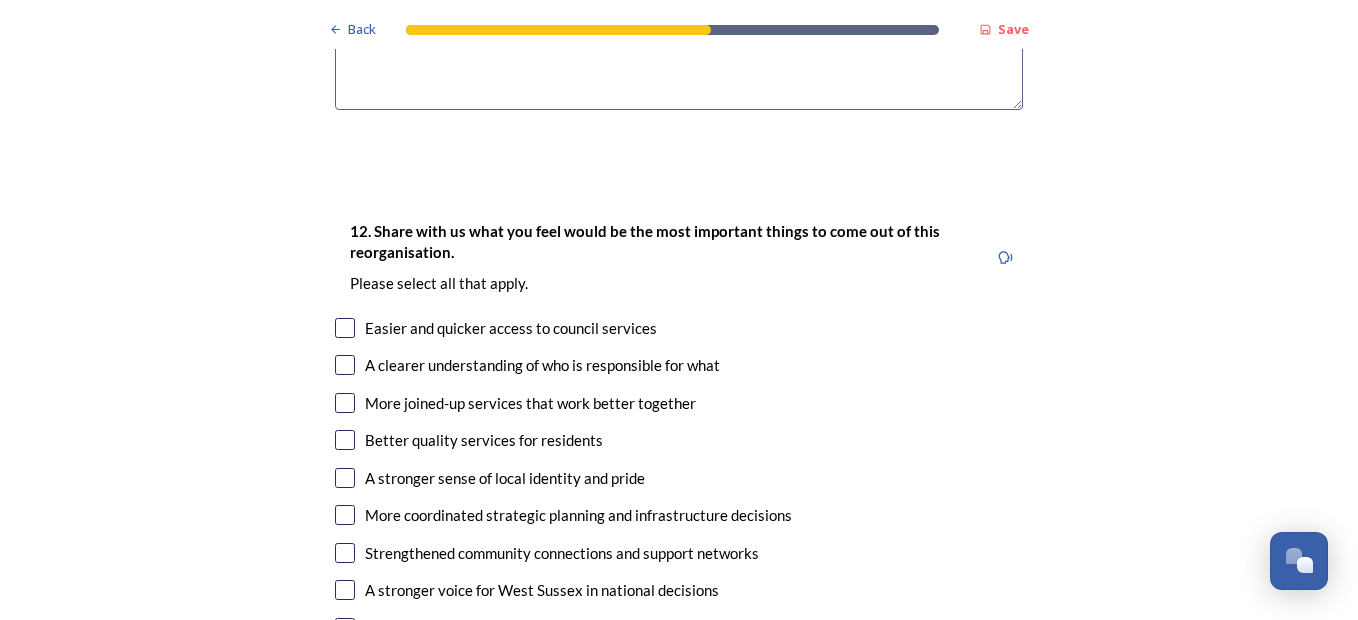 scroll, scrollTop: 3289, scrollLeft: 0, axis: vertical 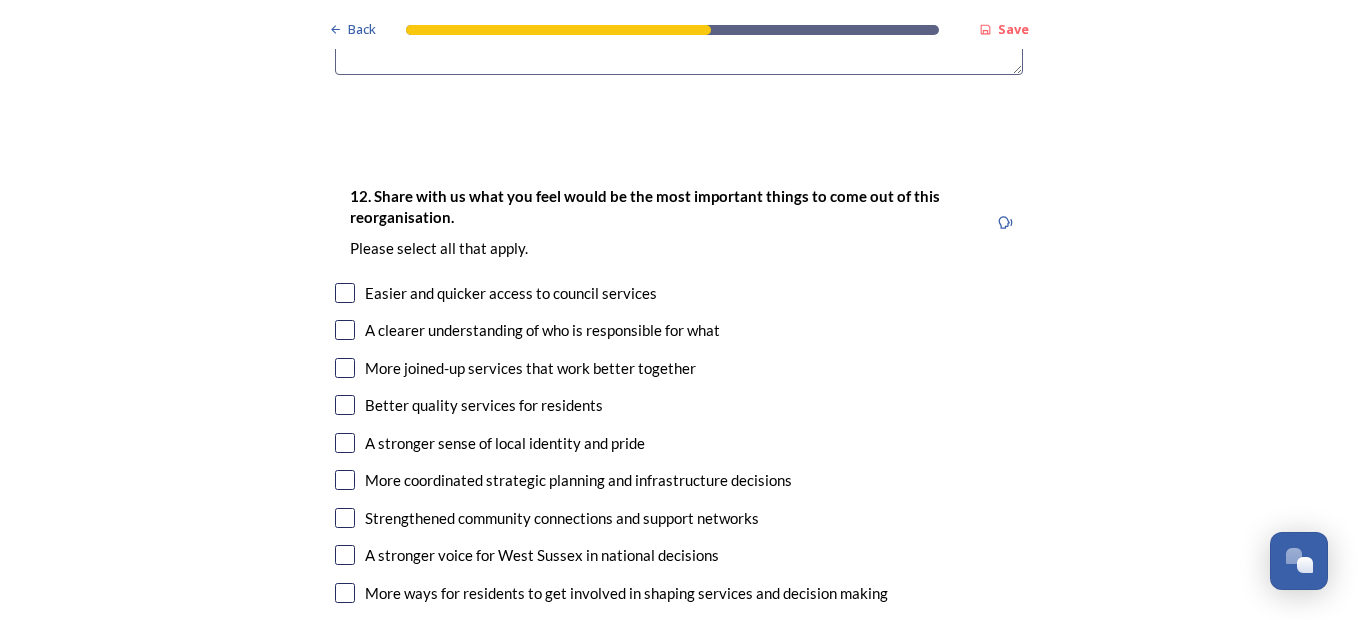 type on "Economies of scale and less fragmentation" 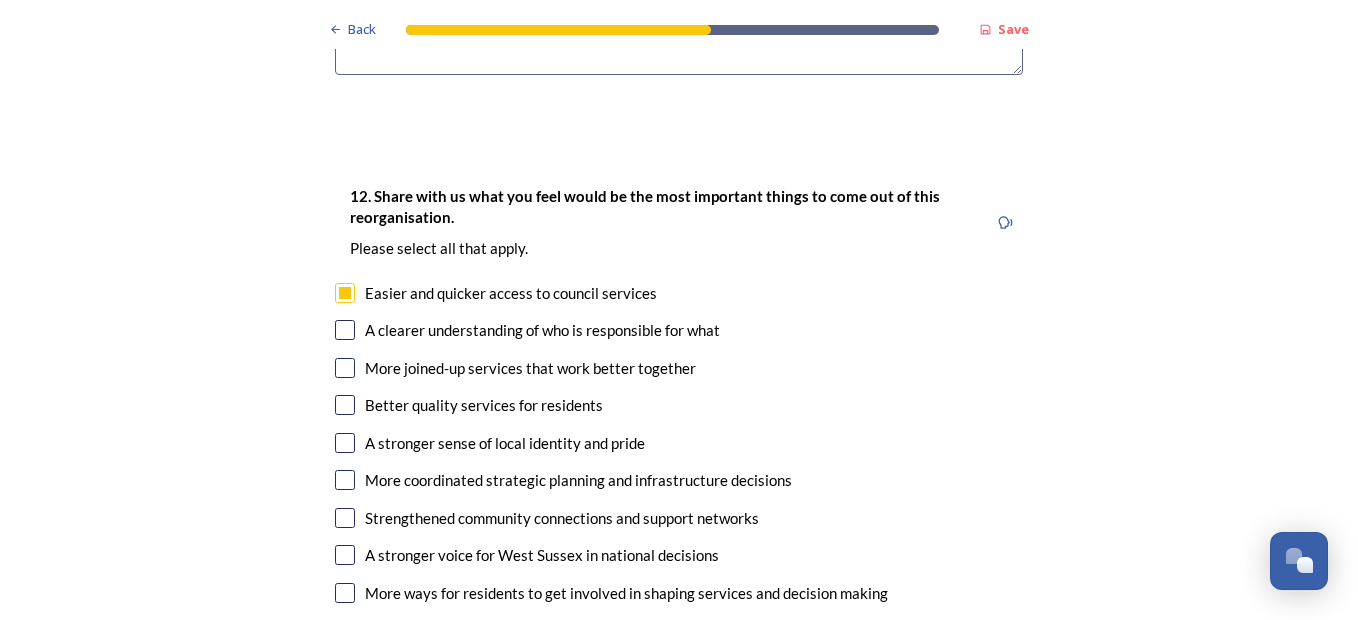 click at bounding box center [345, 330] 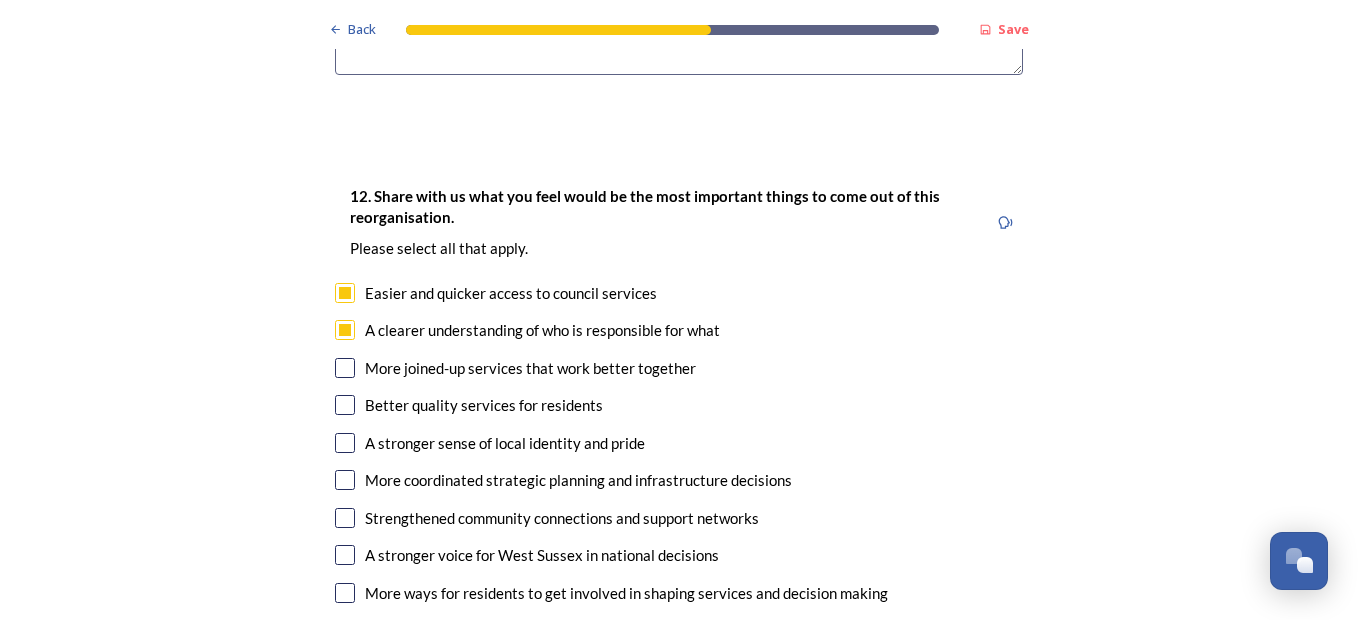 click on "More joined-up services that work better together" at bounding box center (679, 368) 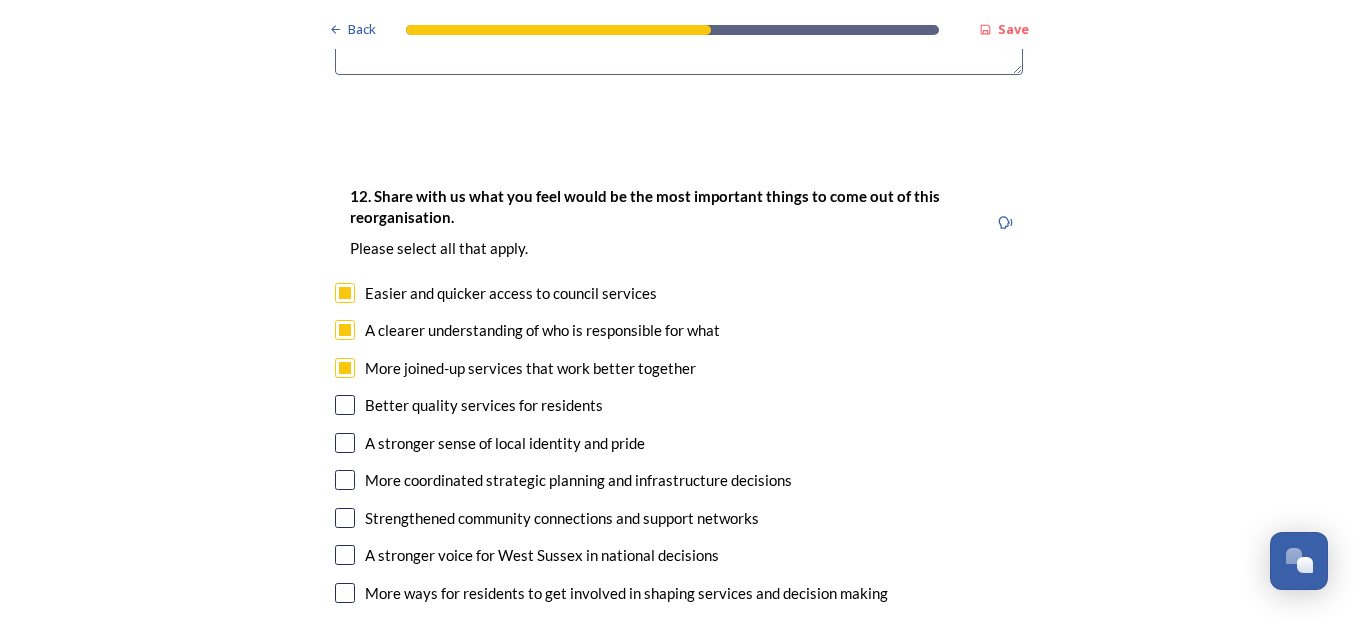 checkbox on "true" 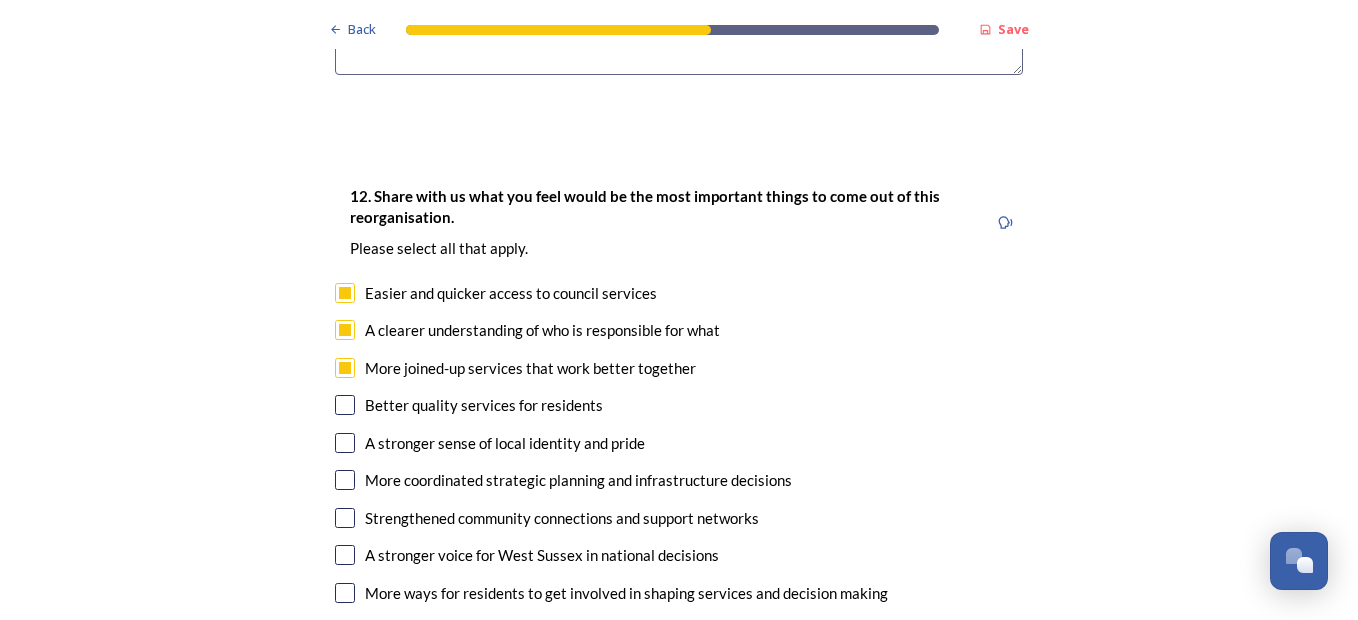 click at bounding box center [345, 405] 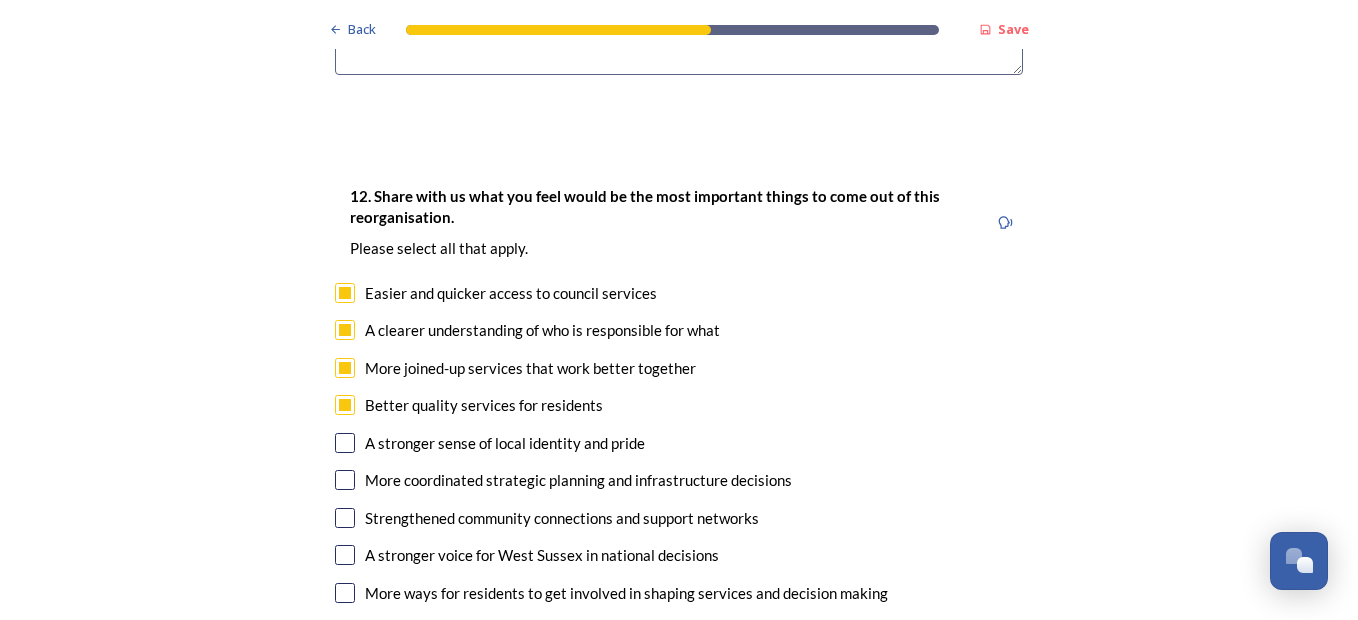 click at bounding box center [345, 443] 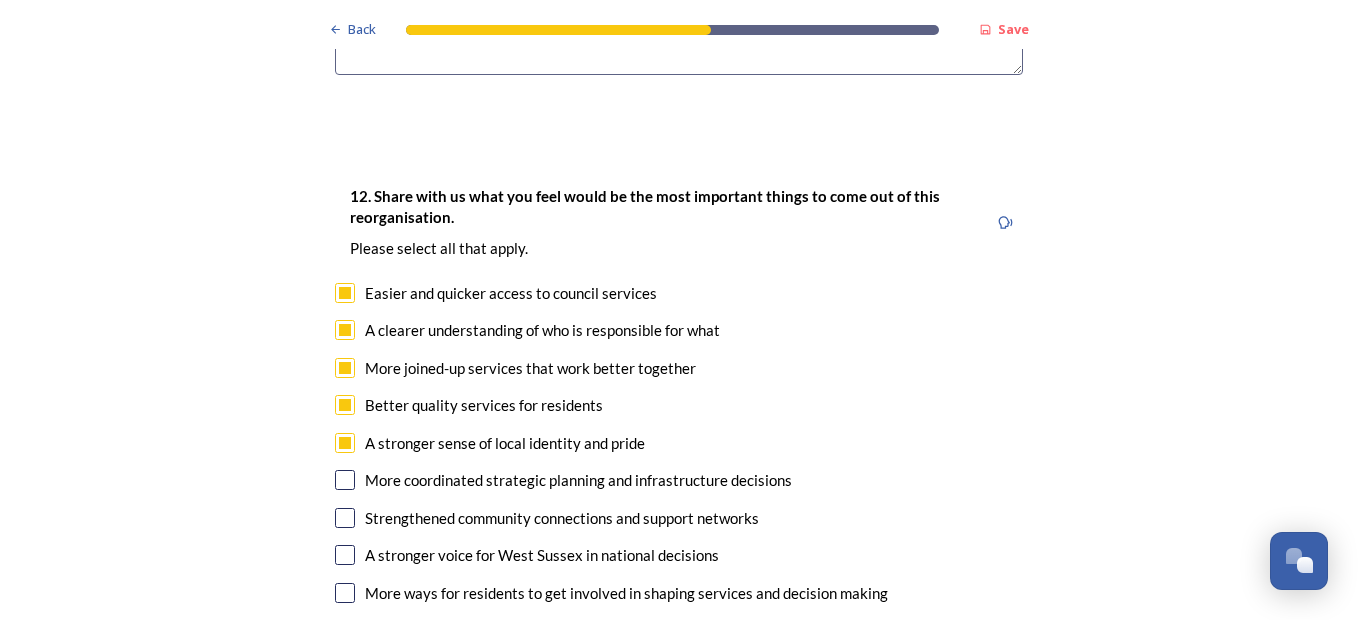 click at bounding box center (345, 480) 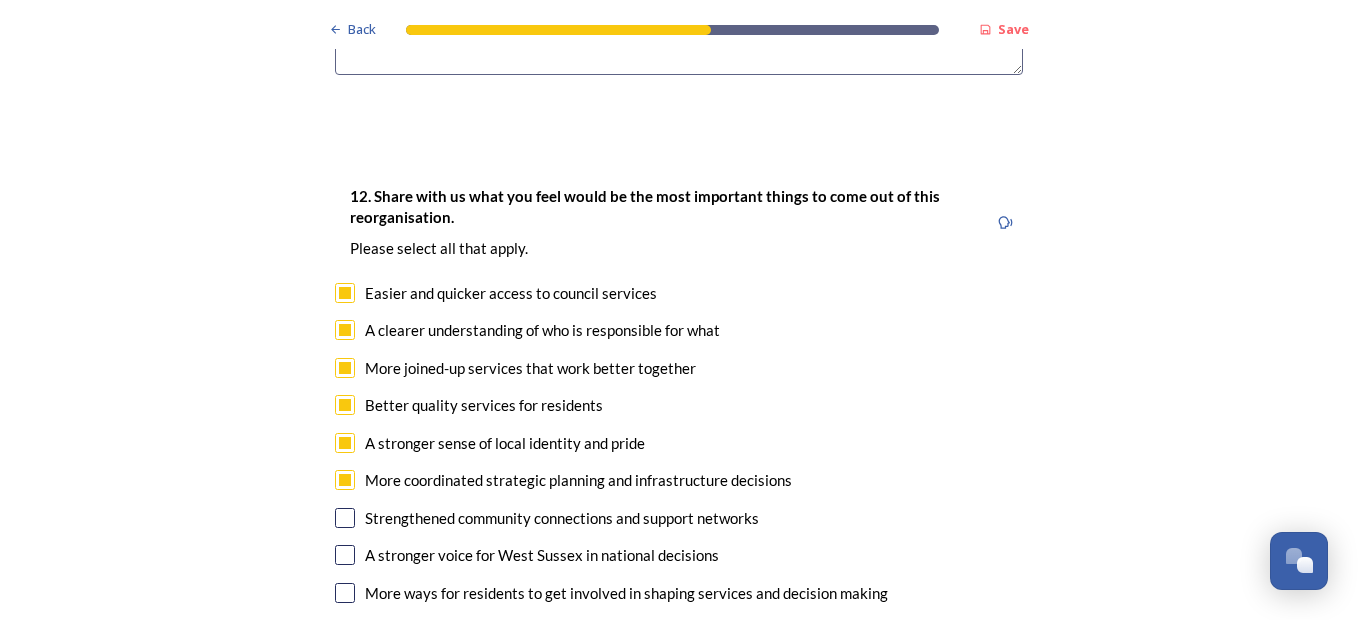 click at bounding box center [345, 555] 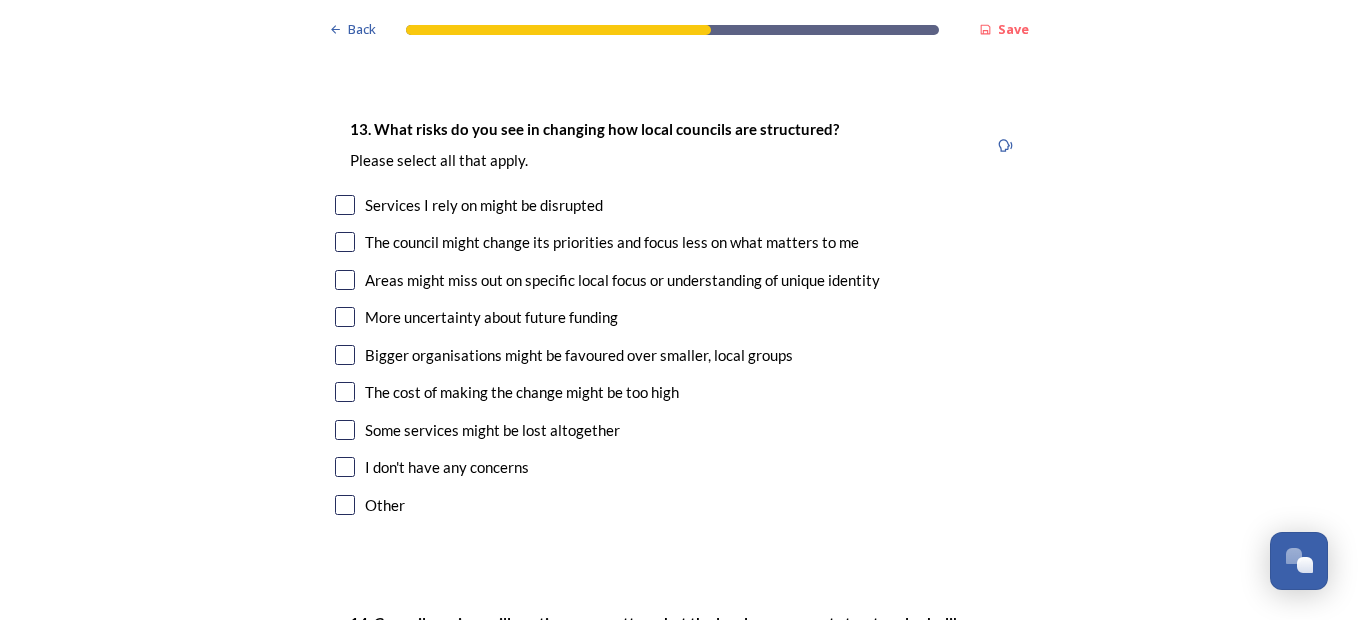 scroll, scrollTop: 3958, scrollLeft: 0, axis: vertical 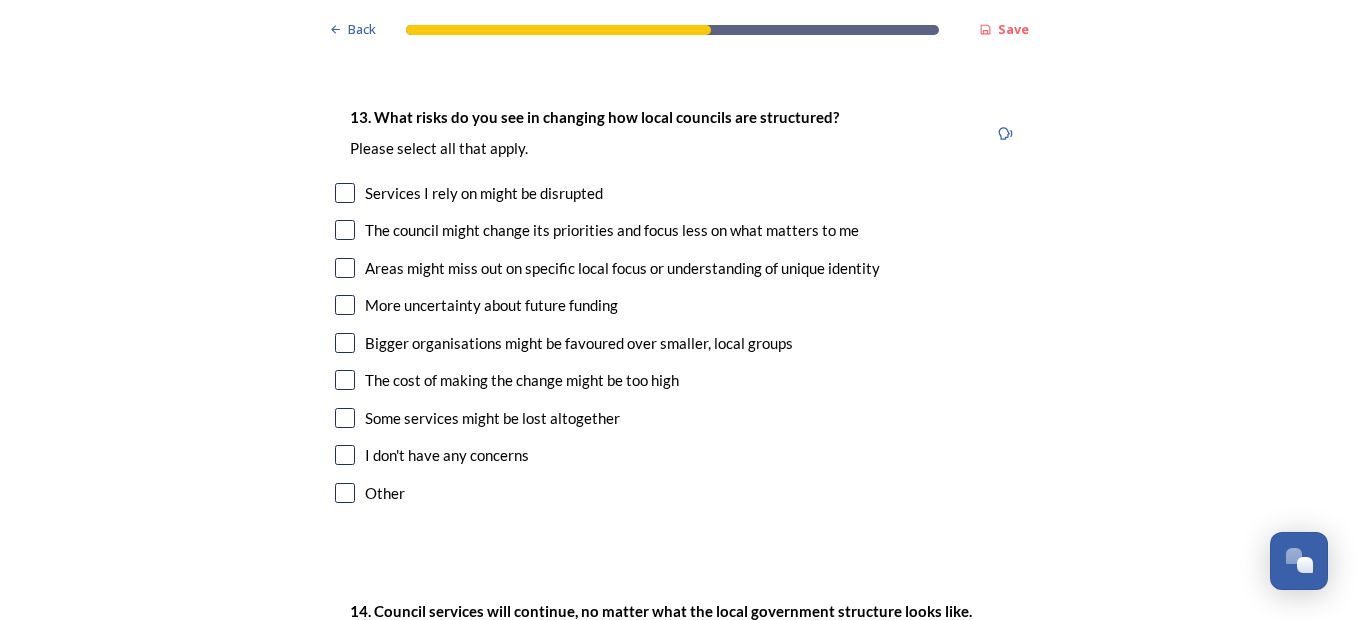 click at bounding box center [345, 268] 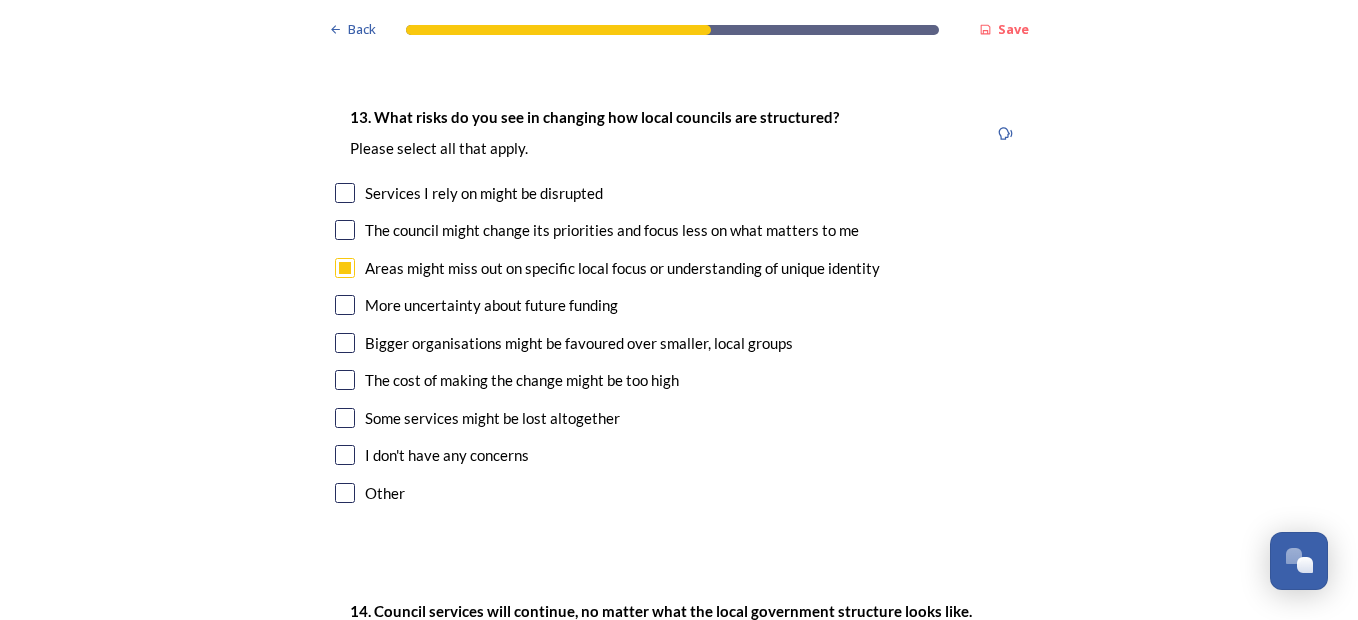 click at bounding box center (345, 418) 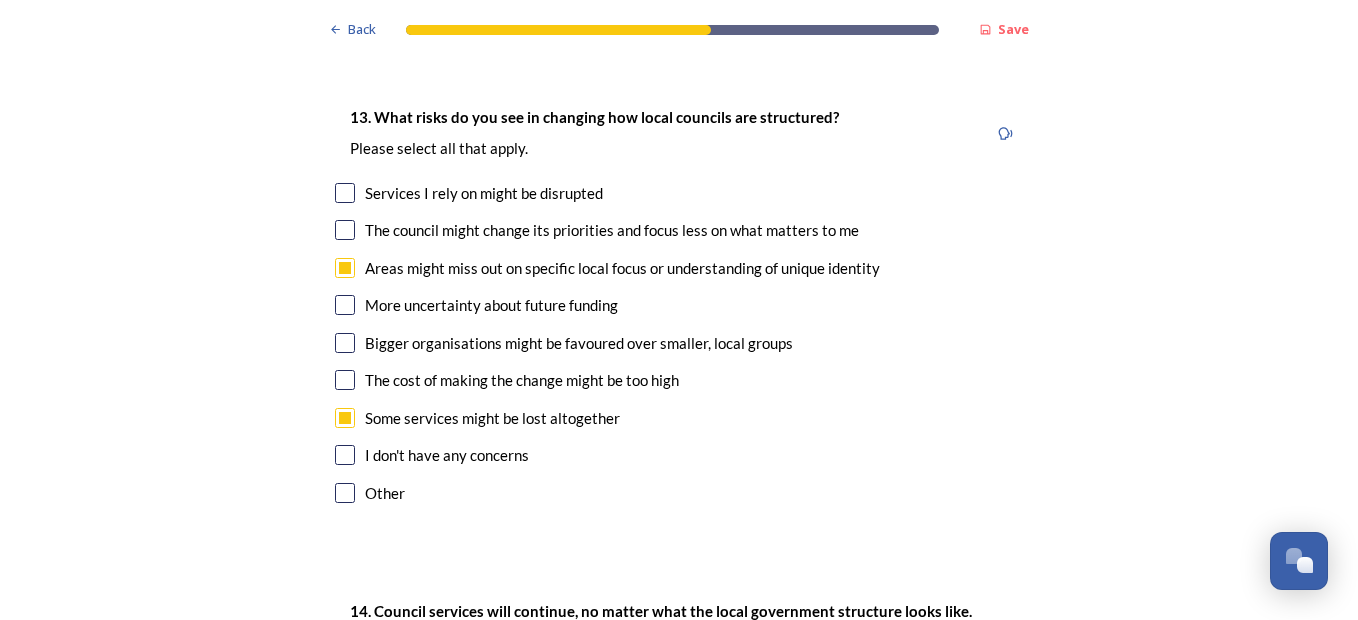 click at bounding box center (345, 230) 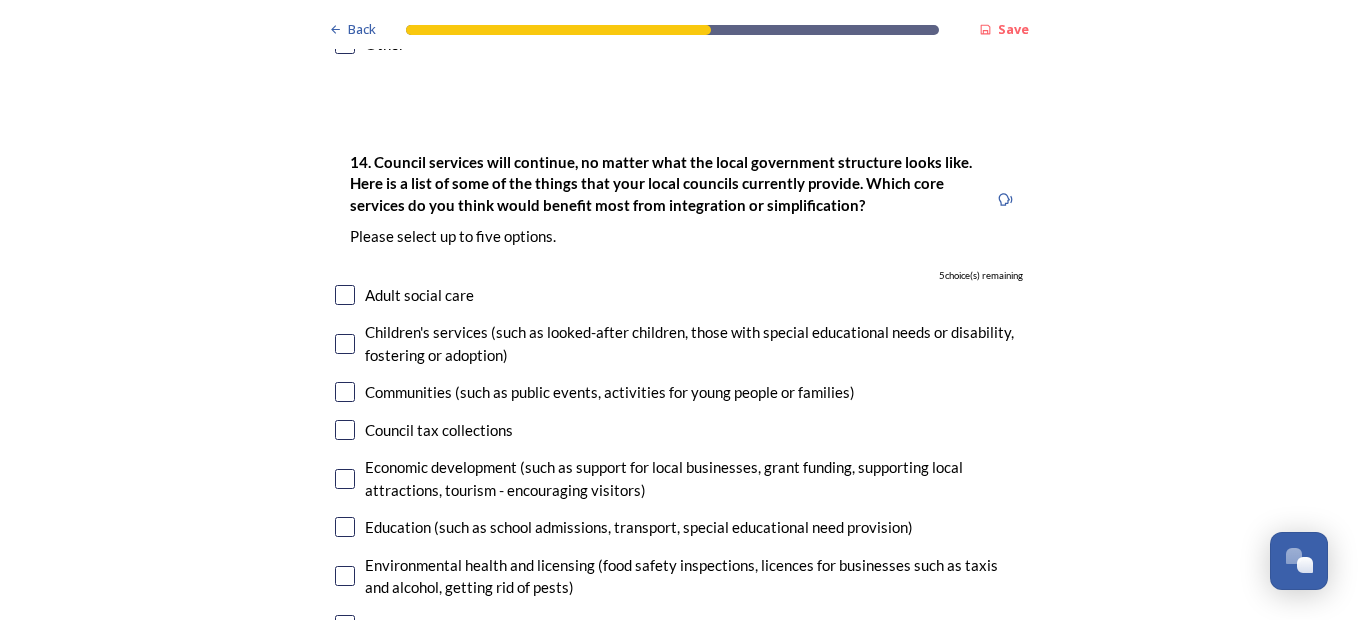 scroll, scrollTop: 4430, scrollLeft: 0, axis: vertical 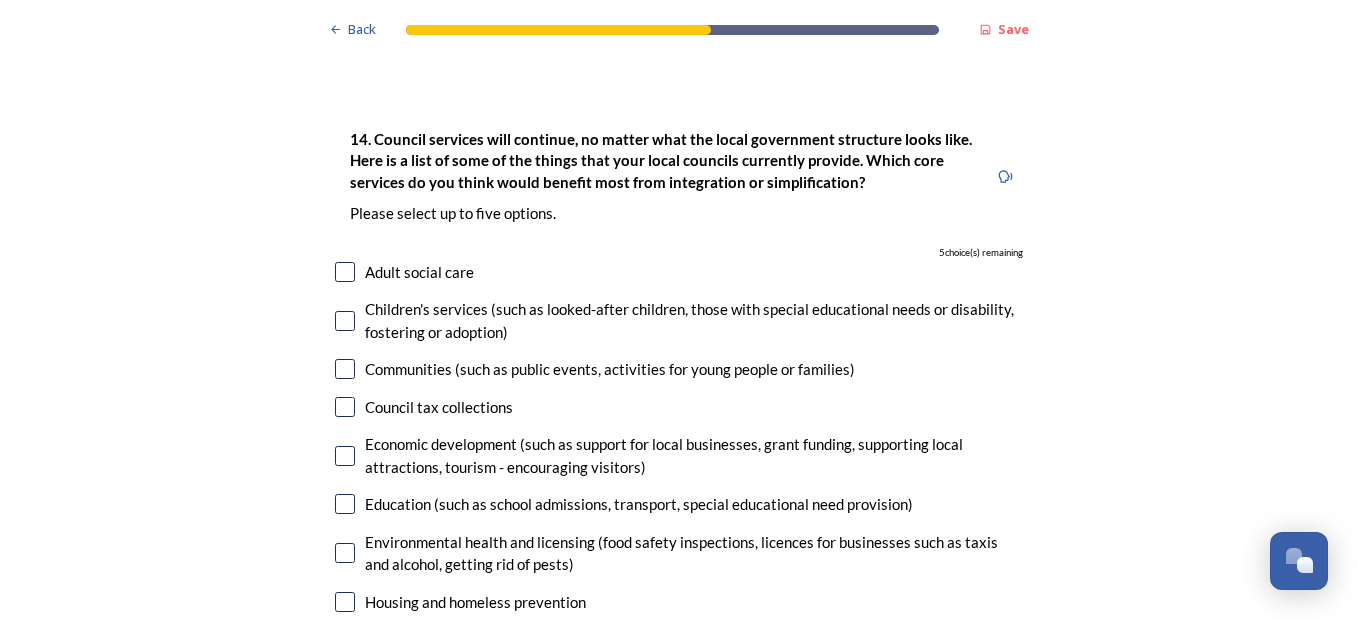 click at bounding box center [345, 272] 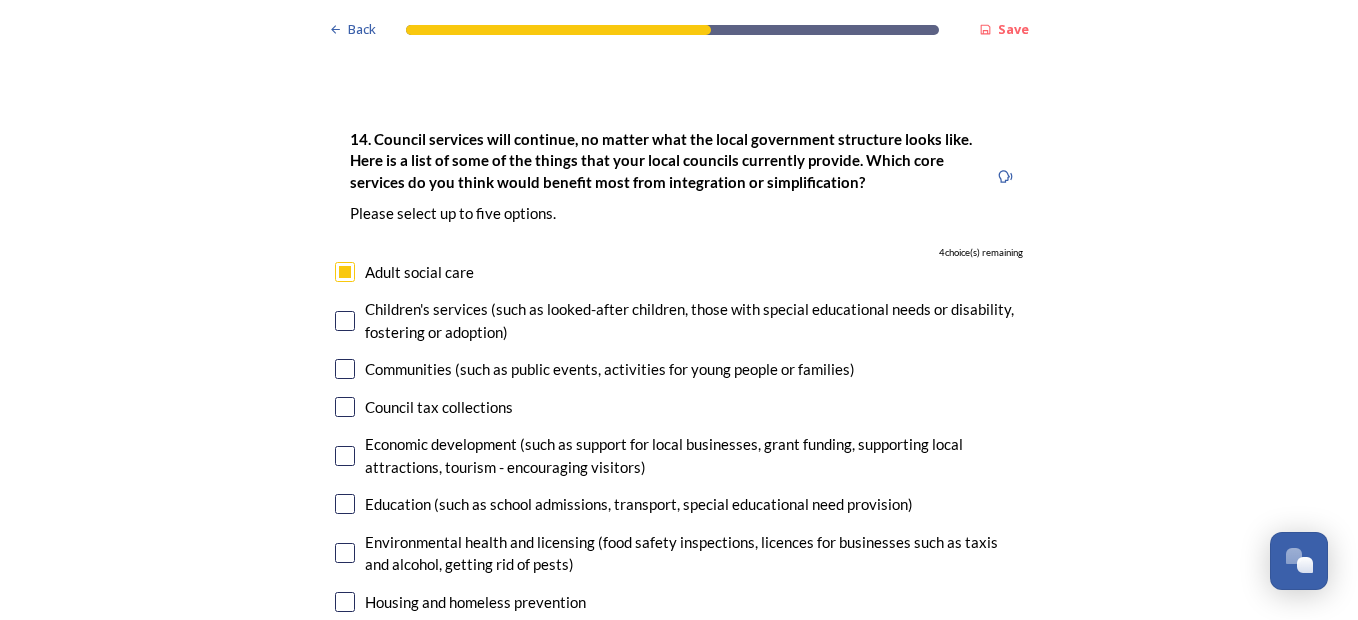 click at bounding box center (345, 321) 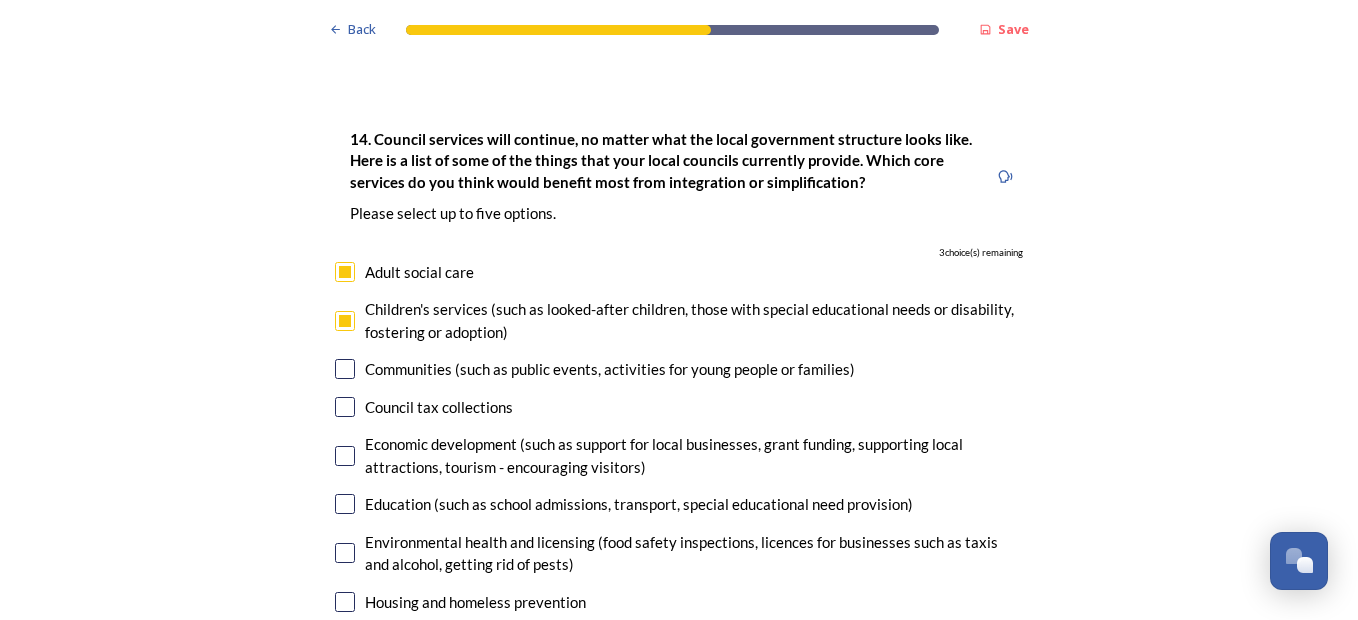 click at bounding box center (345, 407) 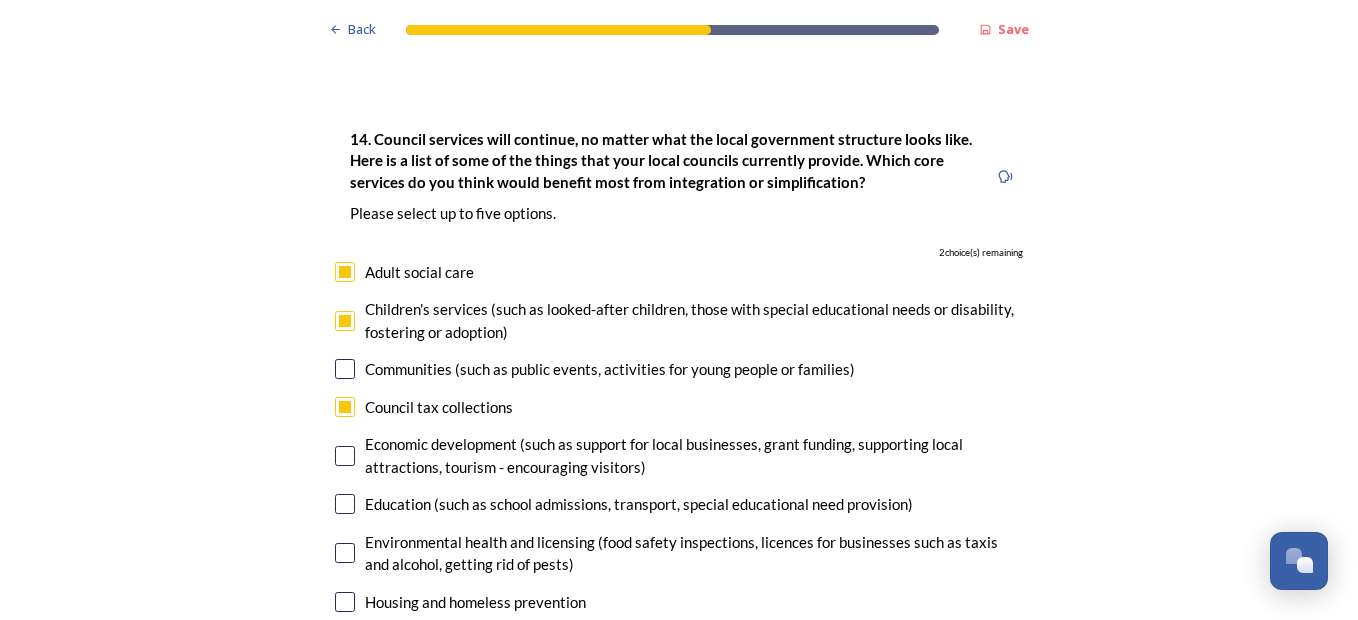 click at bounding box center (345, 456) 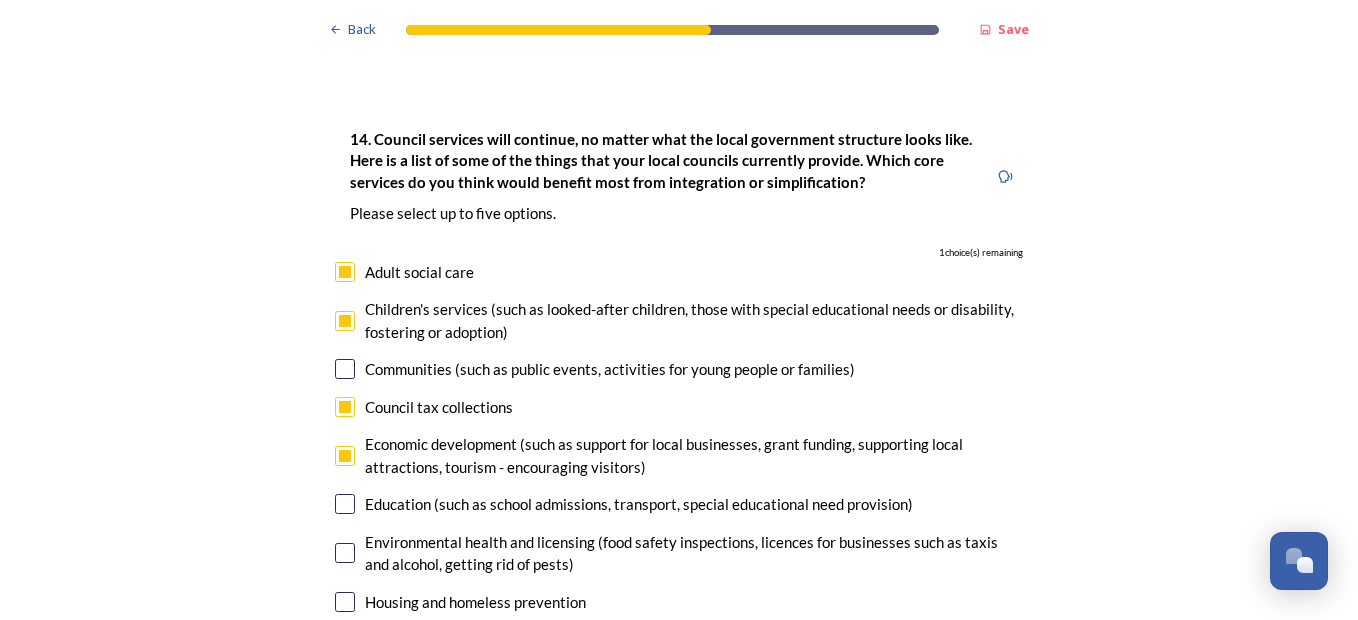 click at bounding box center (345, 602) 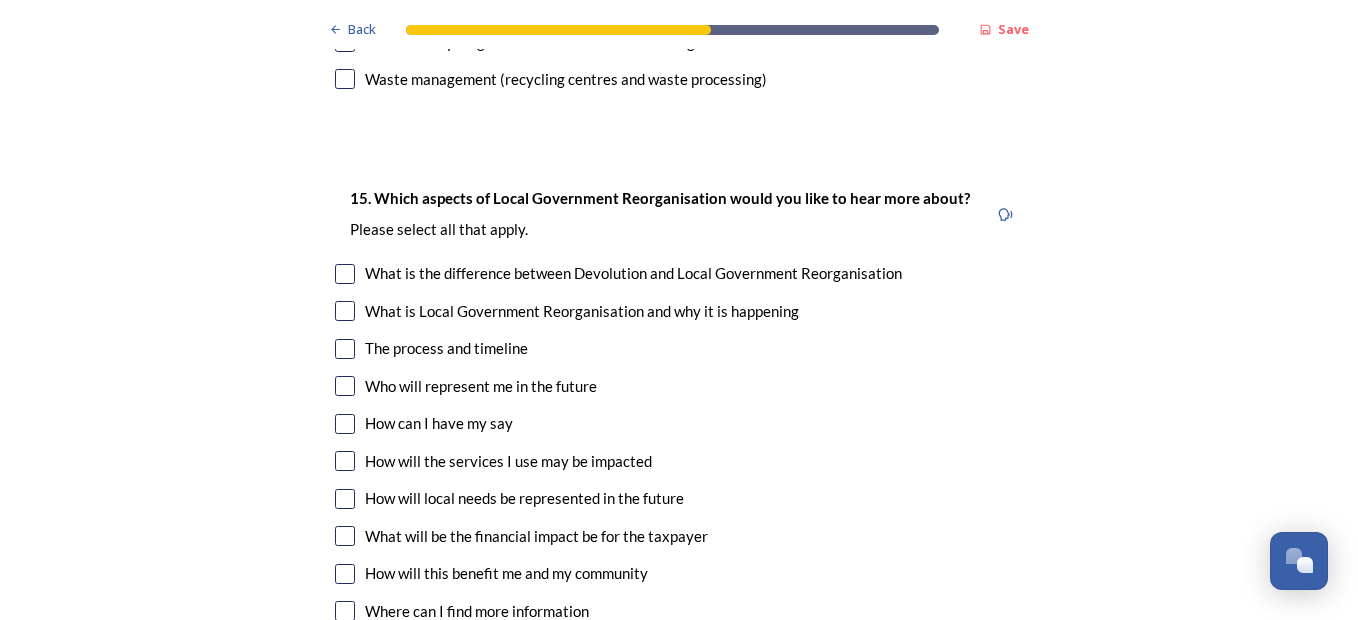 scroll, scrollTop: 5445, scrollLeft: 0, axis: vertical 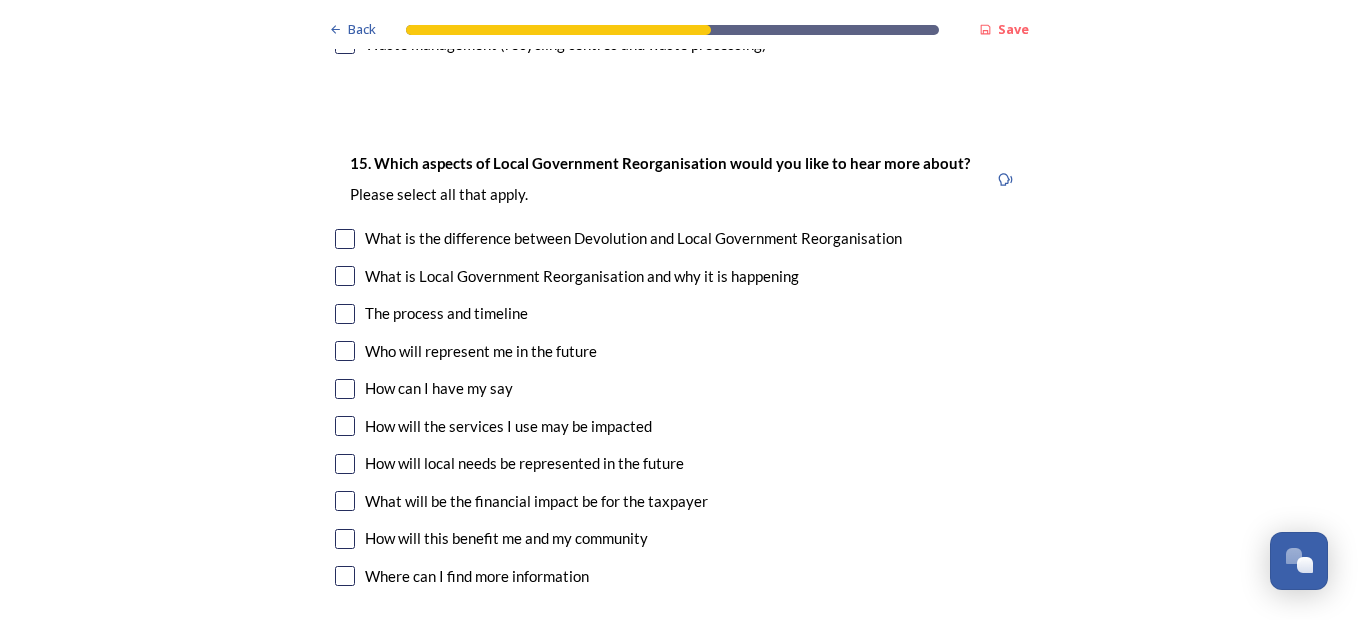 click at bounding box center (345, 314) 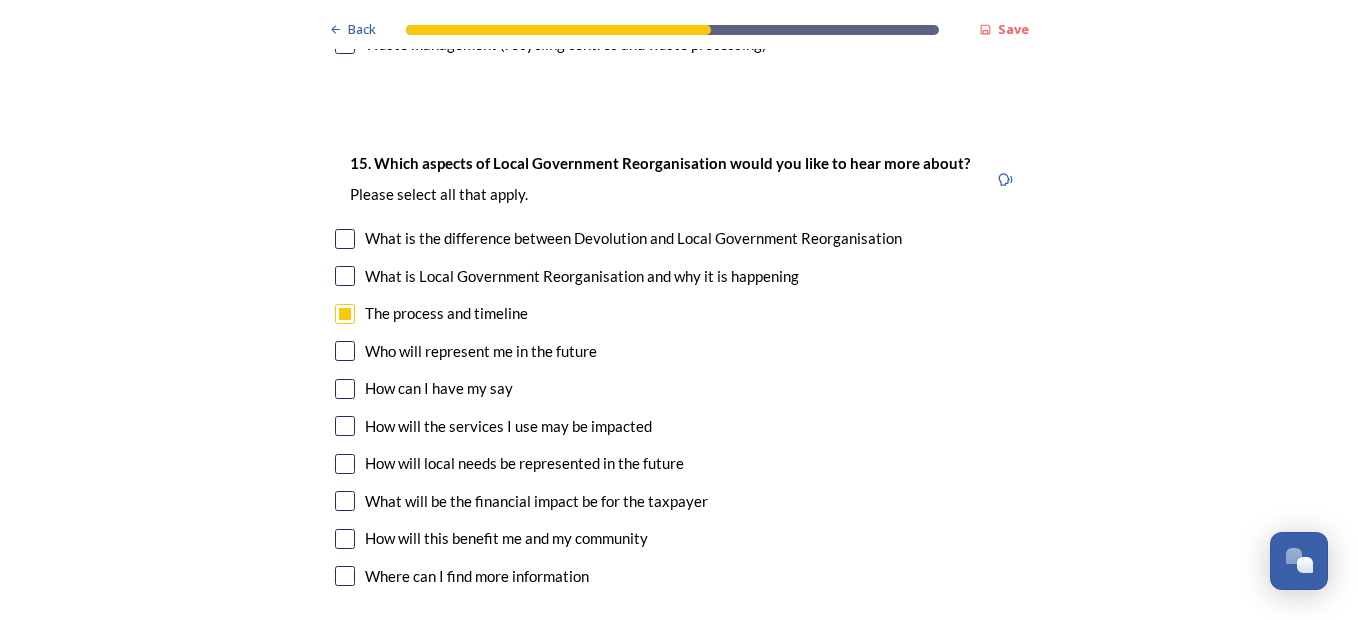 click at bounding box center (345, 426) 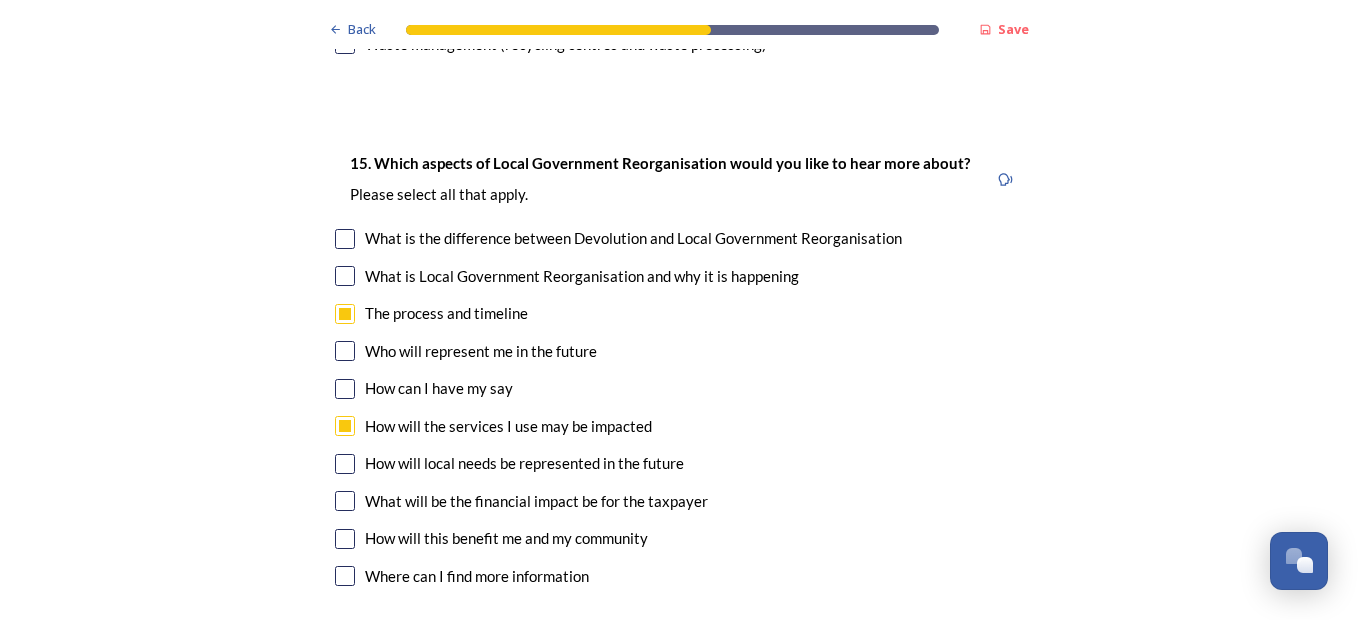 click at bounding box center (345, 501) 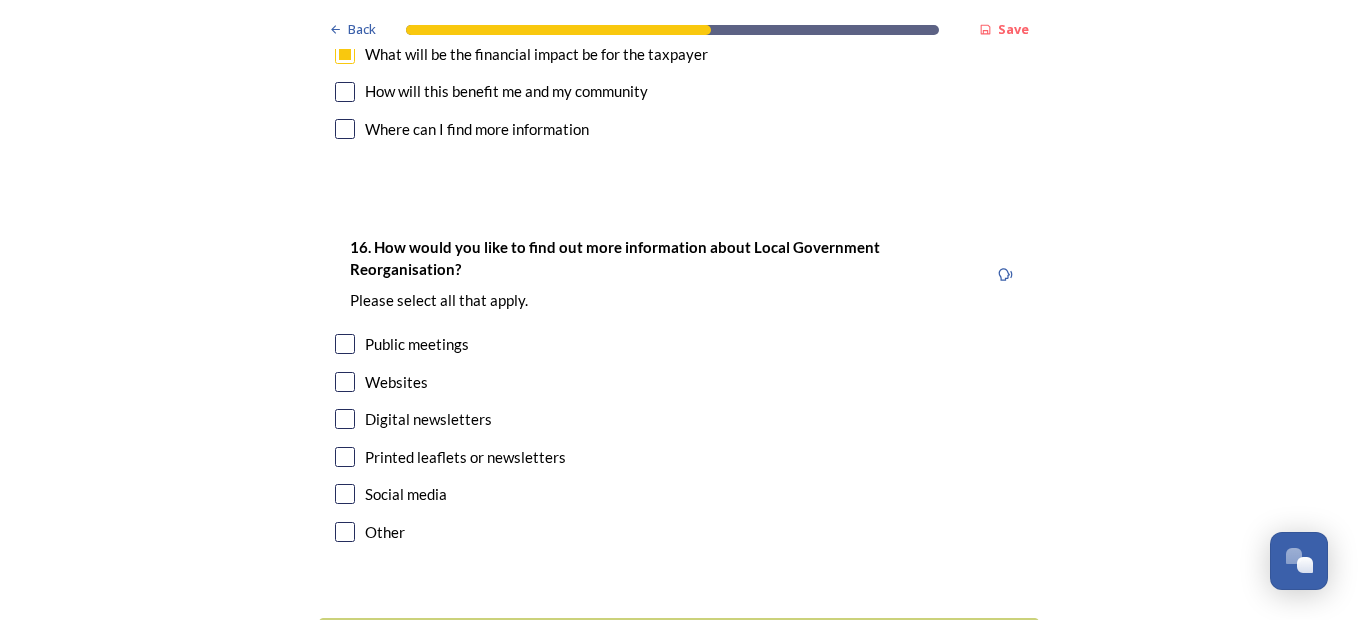 scroll, scrollTop: 5915, scrollLeft: 0, axis: vertical 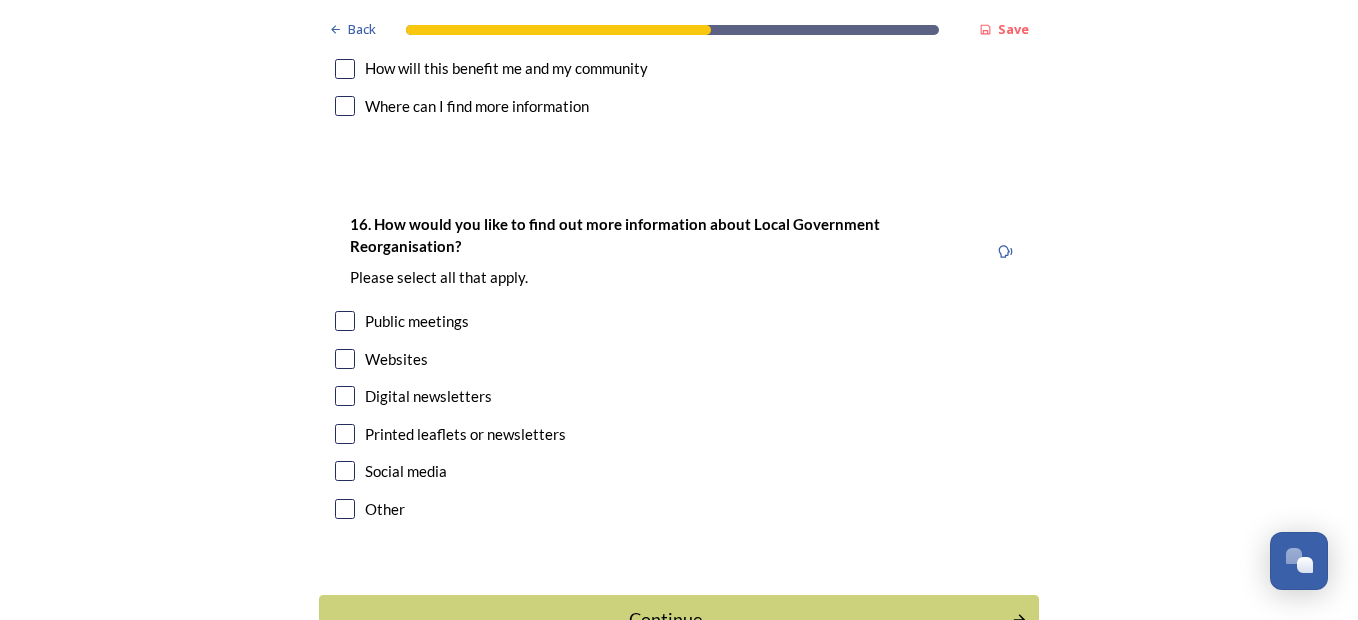 click at bounding box center (345, 321) 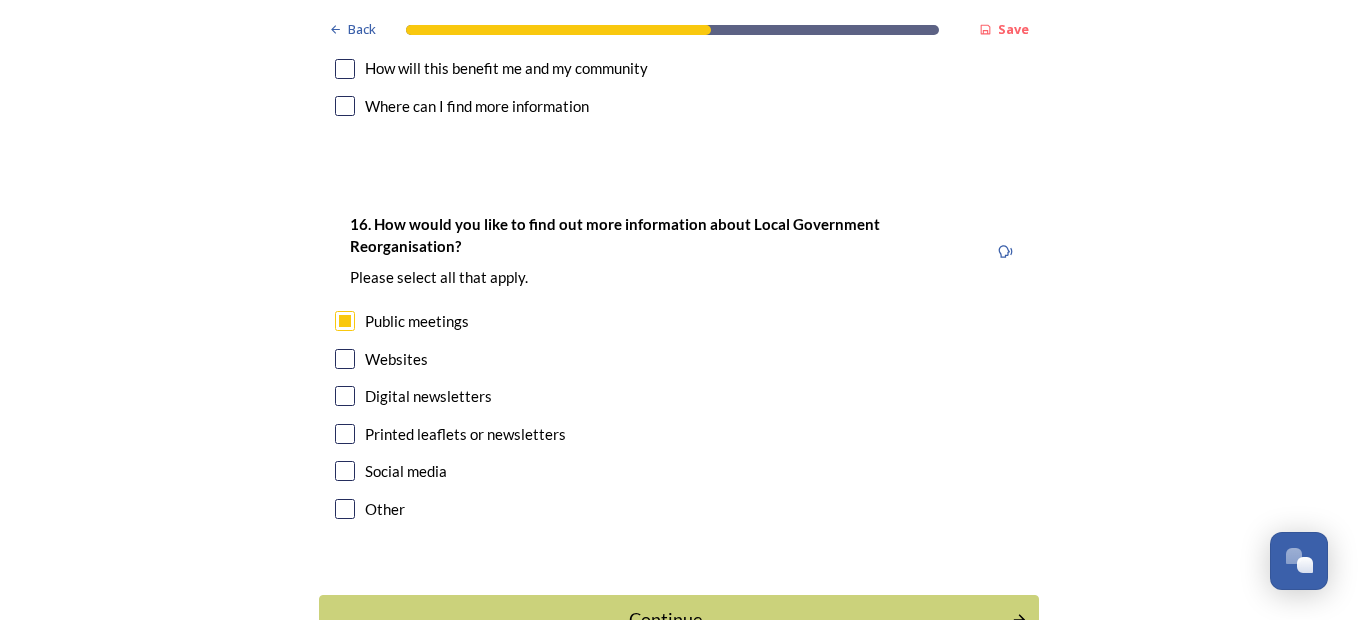 click at bounding box center [345, 359] 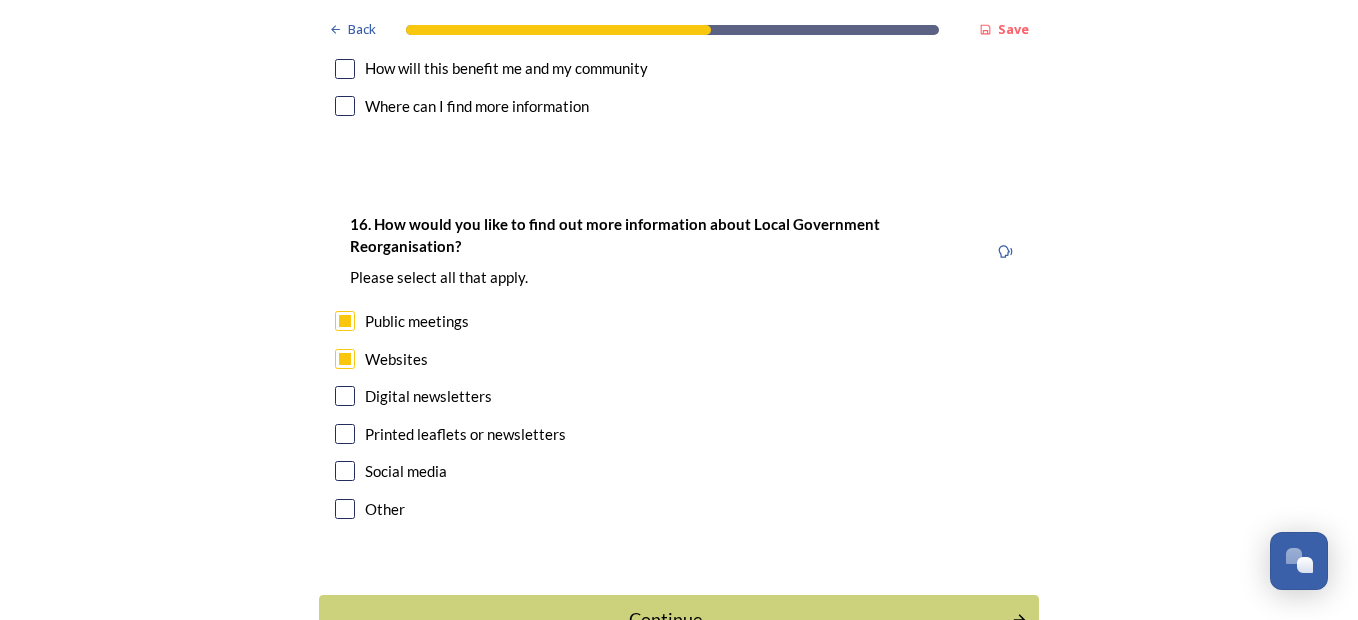 click at bounding box center (345, 396) 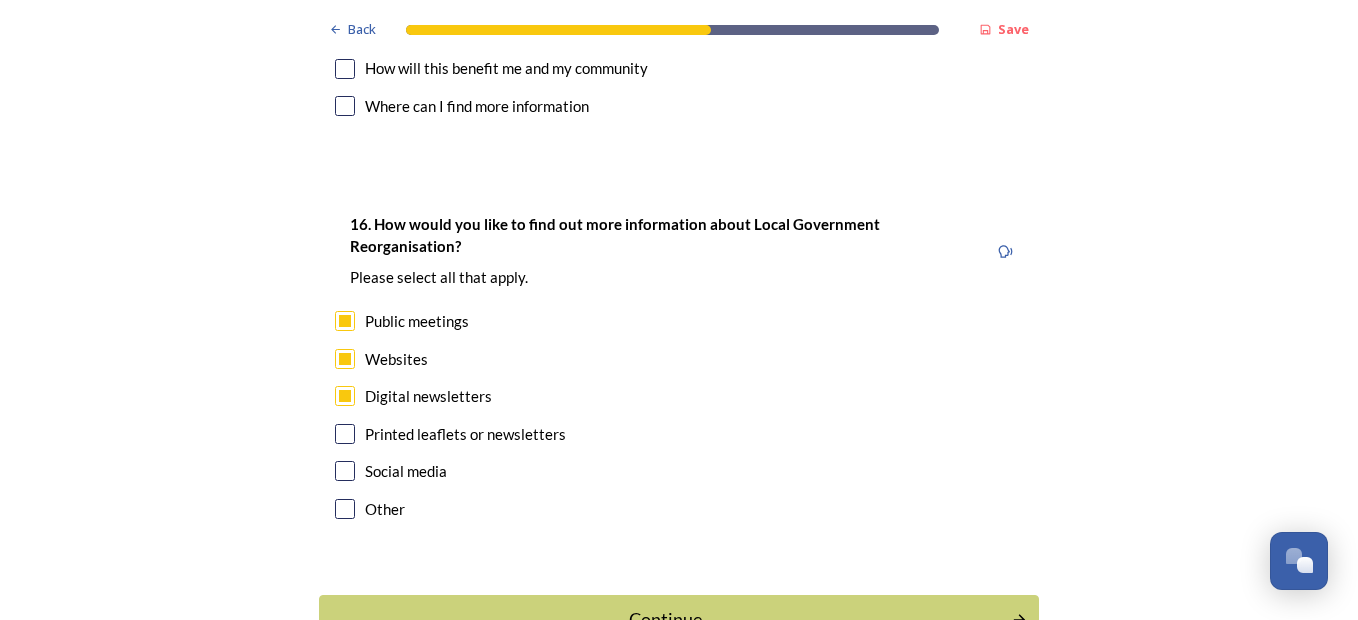 click at bounding box center [345, 434] 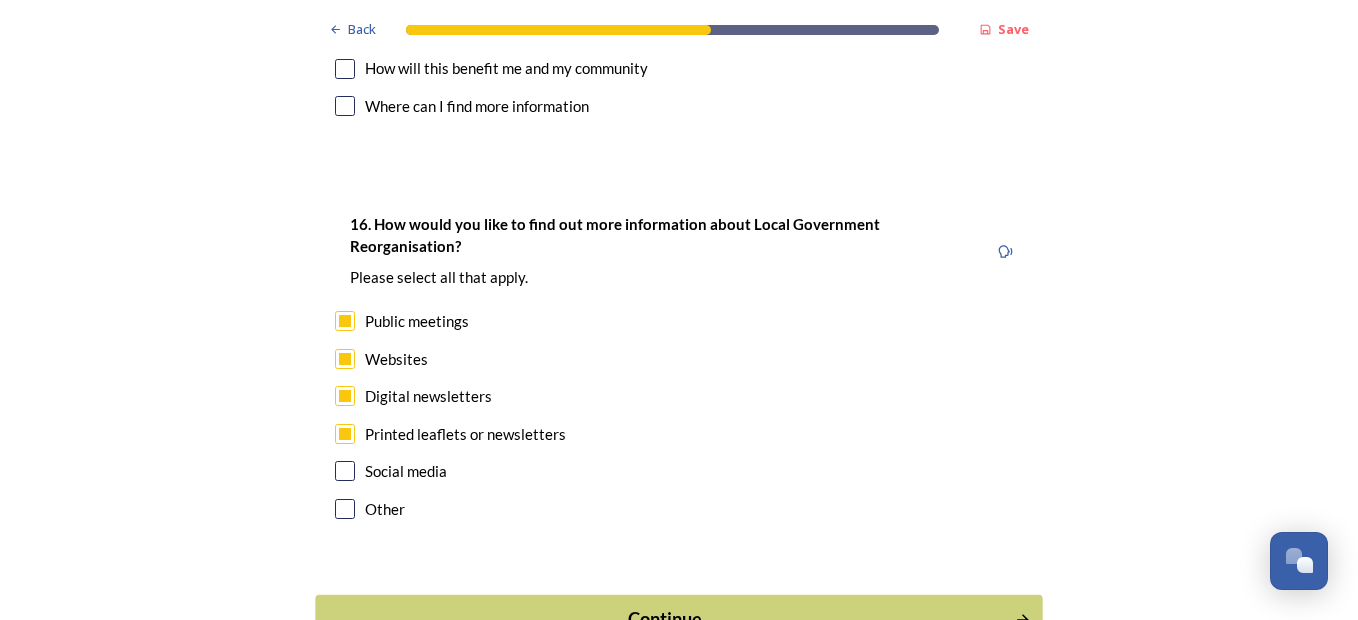 click on "Continue" at bounding box center (665, 619) 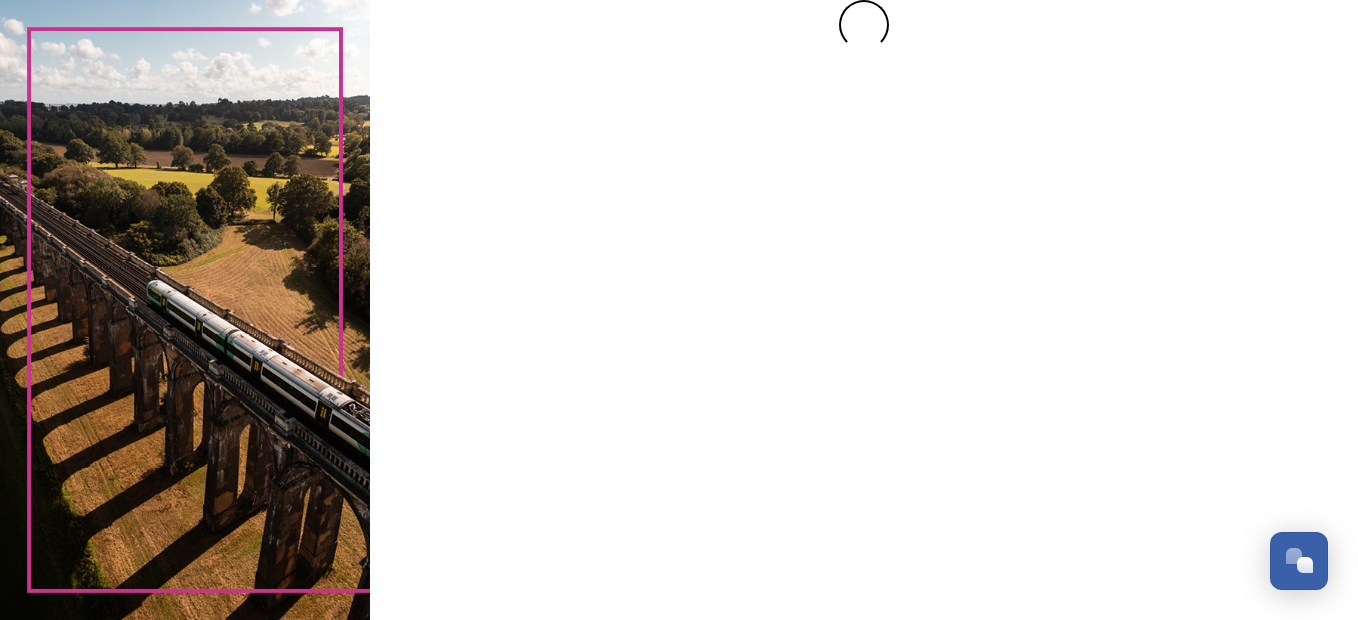 scroll, scrollTop: 0, scrollLeft: 0, axis: both 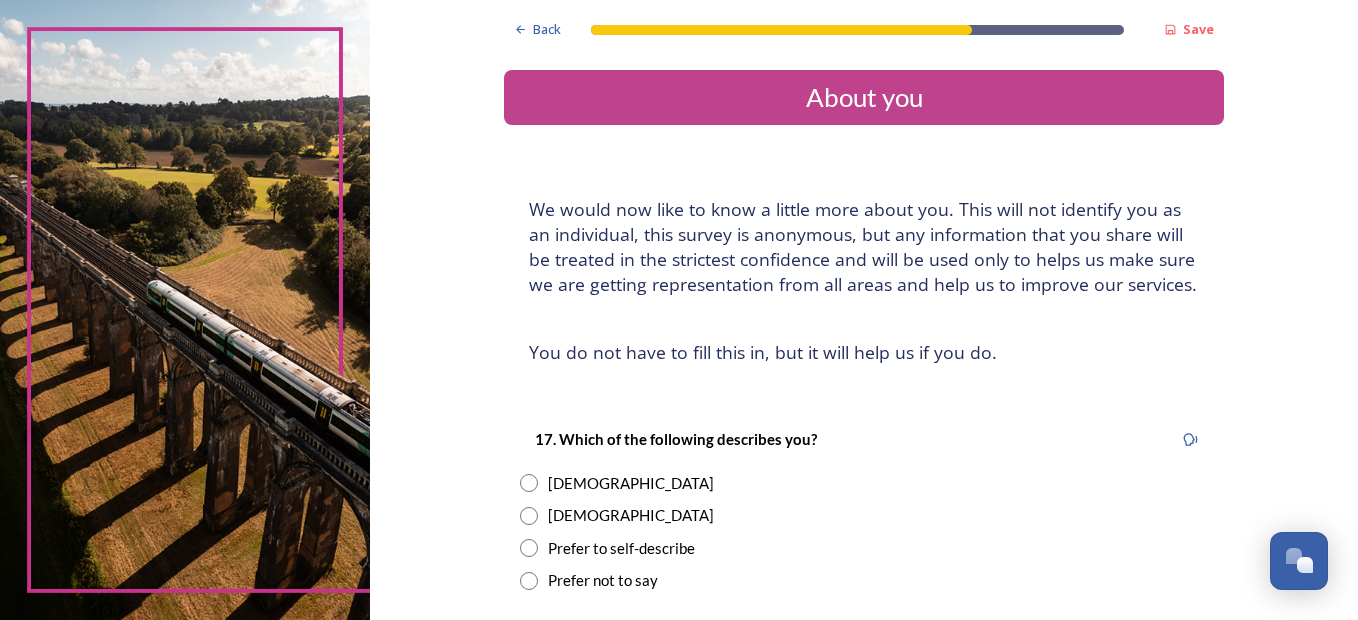 click at bounding box center (529, 516) 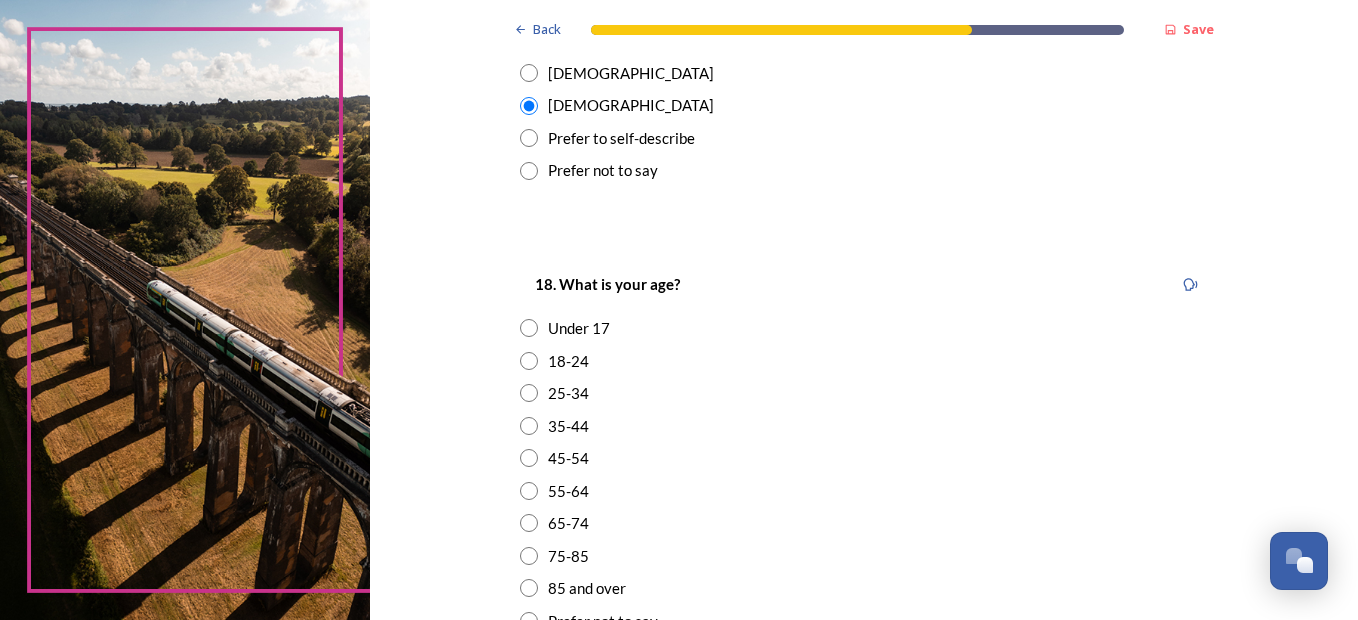 scroll, scrollTop: 434, scrollLeft: 0, axis: vertical 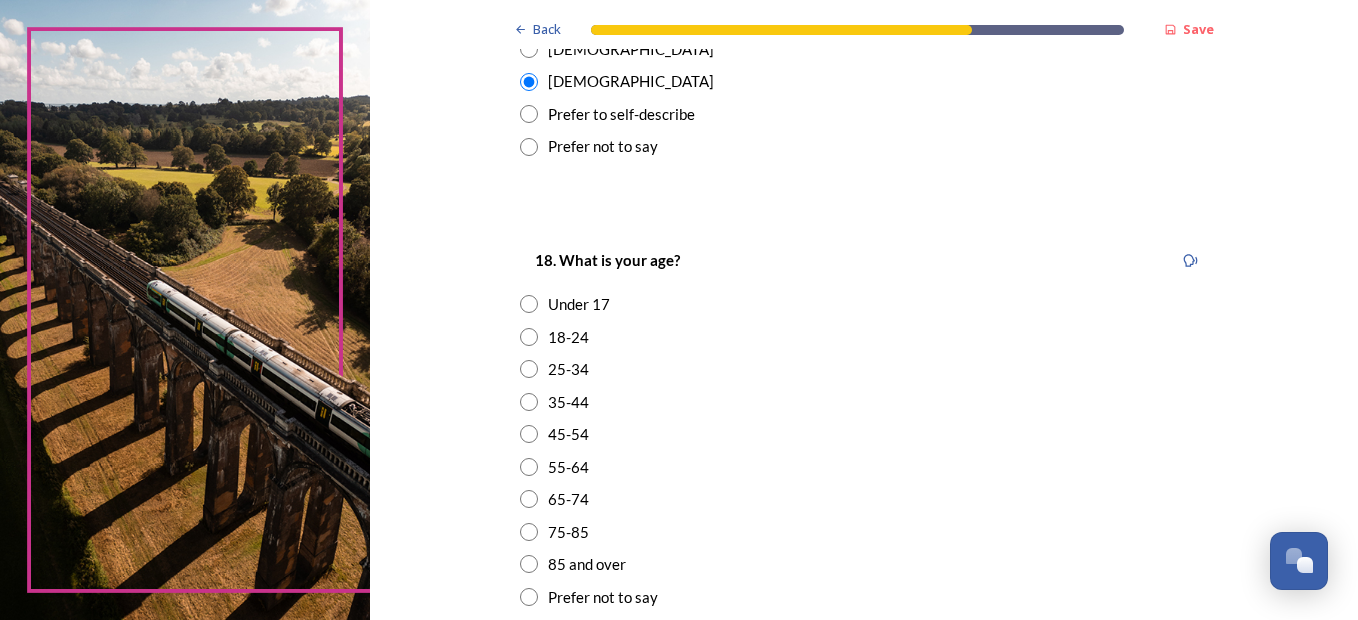 click at bounding box center [529, 499] 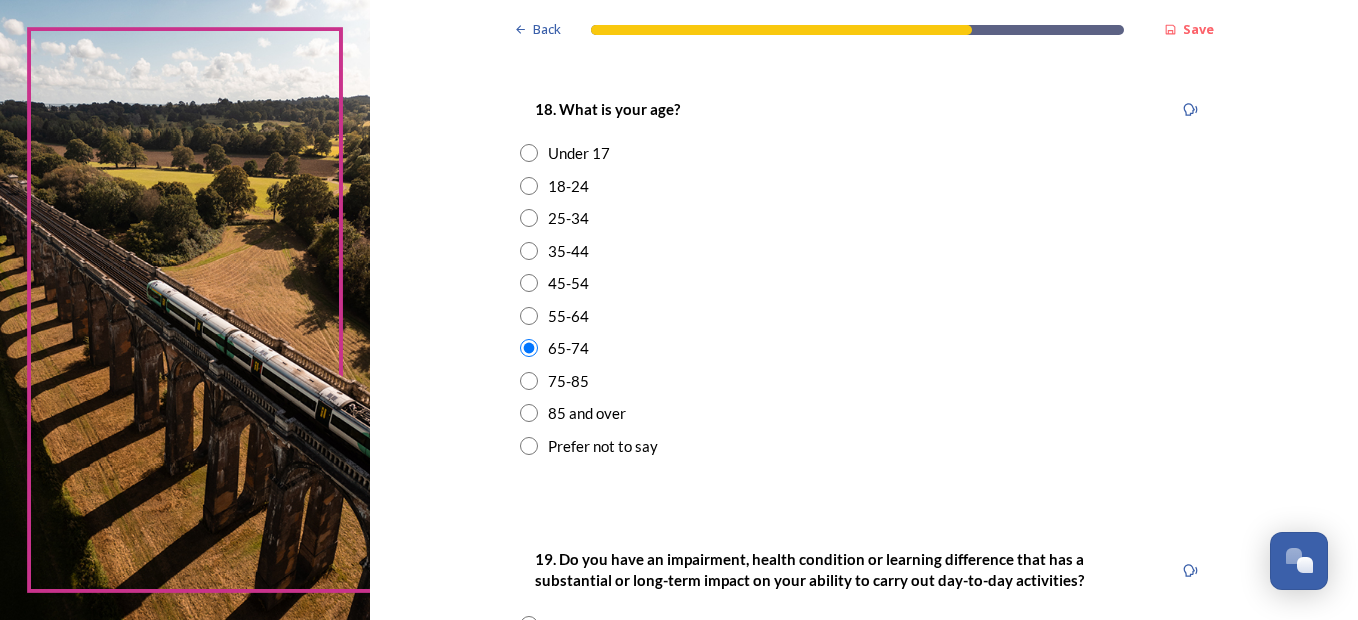 scroll, scrollTop: 661, scrollLeft: 0, axis: vertical 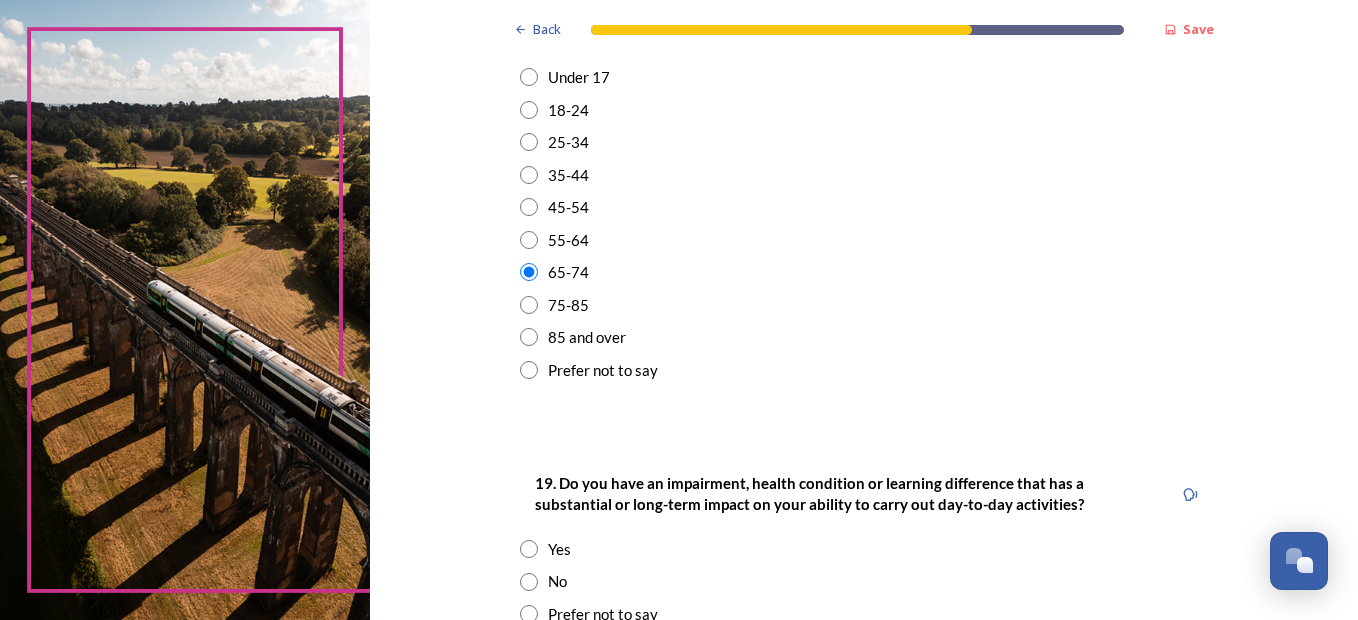 click at bounding box center (529, 582) 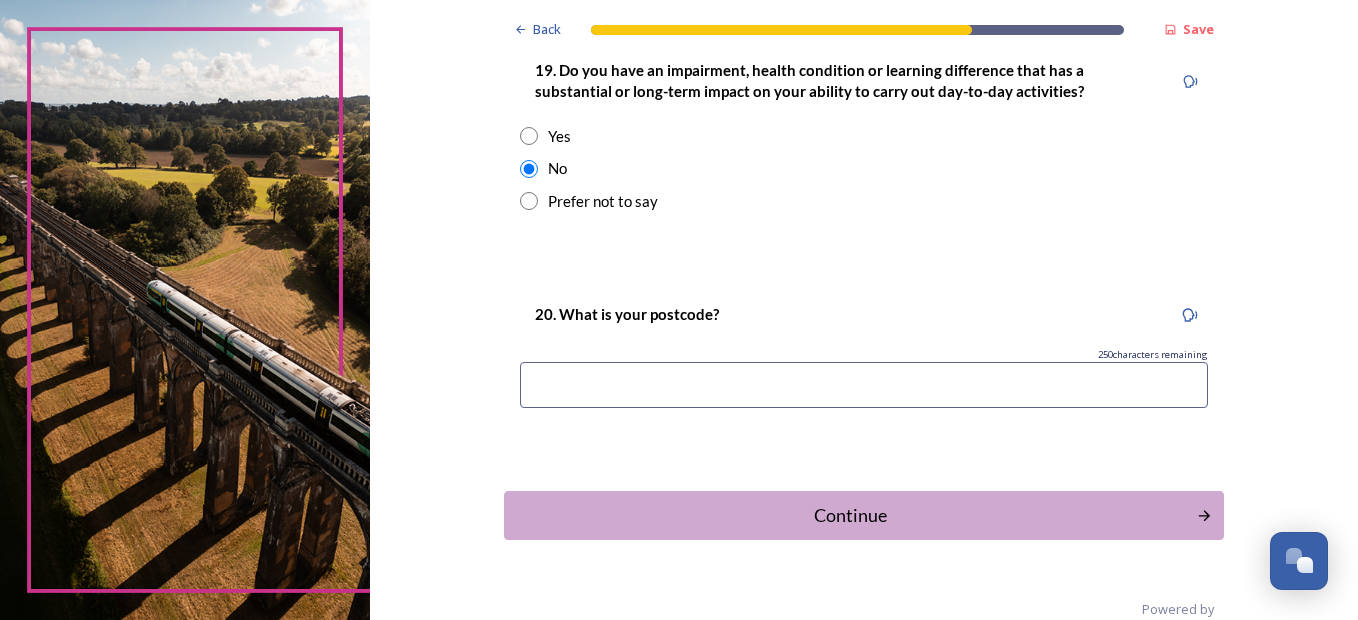 scroll, scrollTop: 1080, scrollLeft: 0, axis: vertical 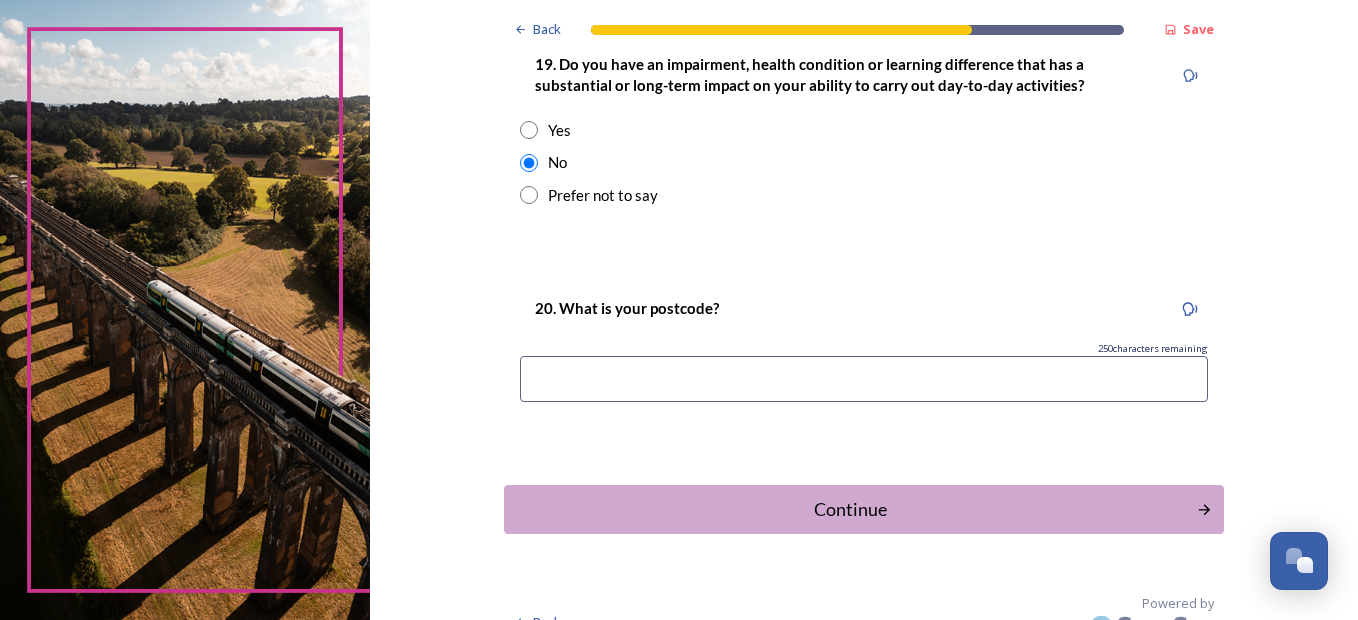 click at bounding box center [864, 379] 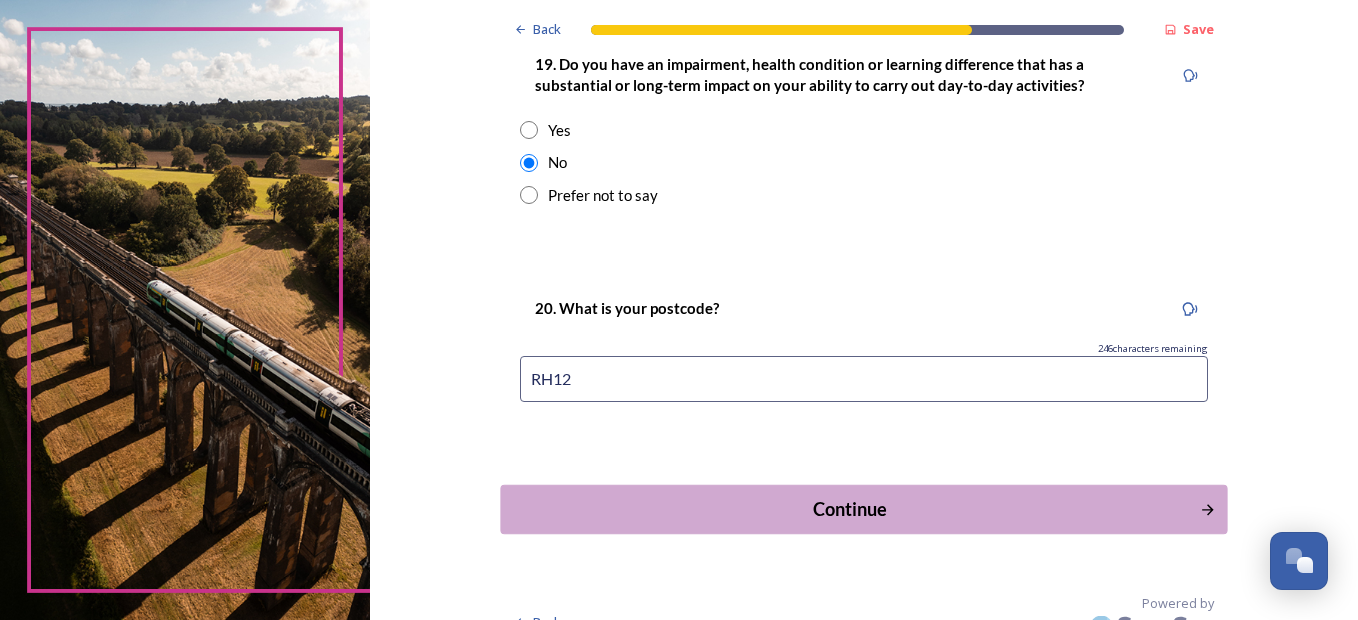 type on "RH12" 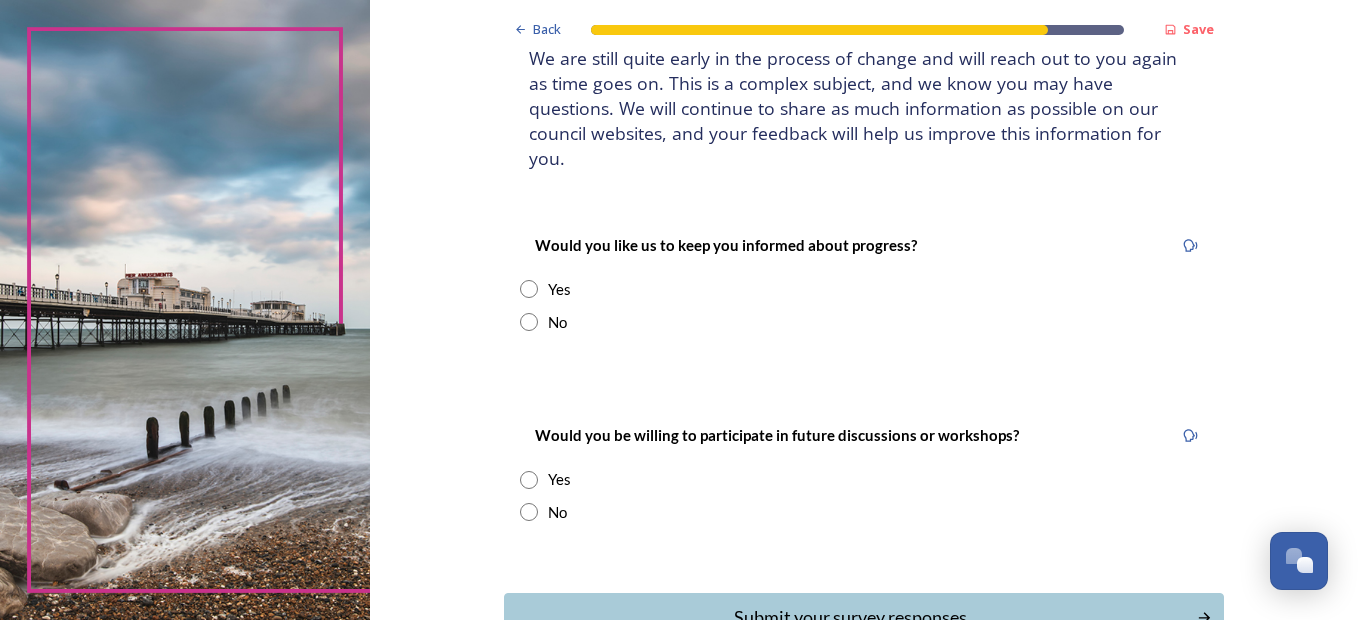 scroll, scrollTop: 153, scrollLeft: 0, axis: vertical 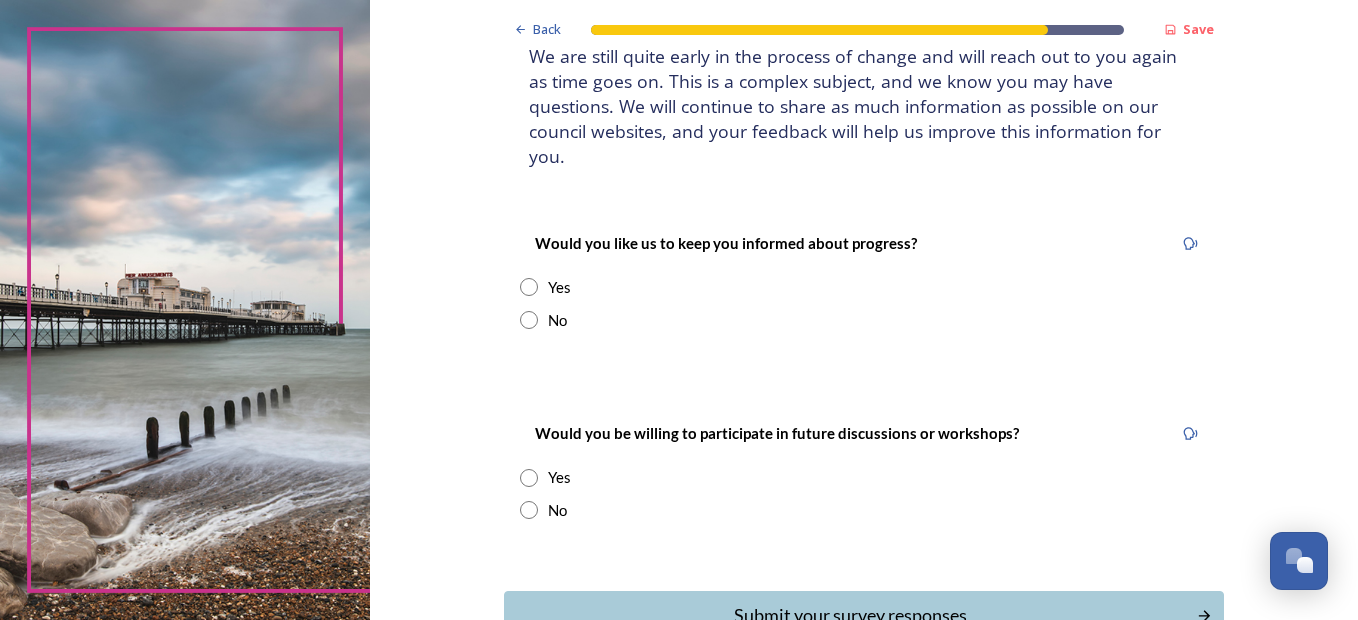 click at bounding box center (529, 287) 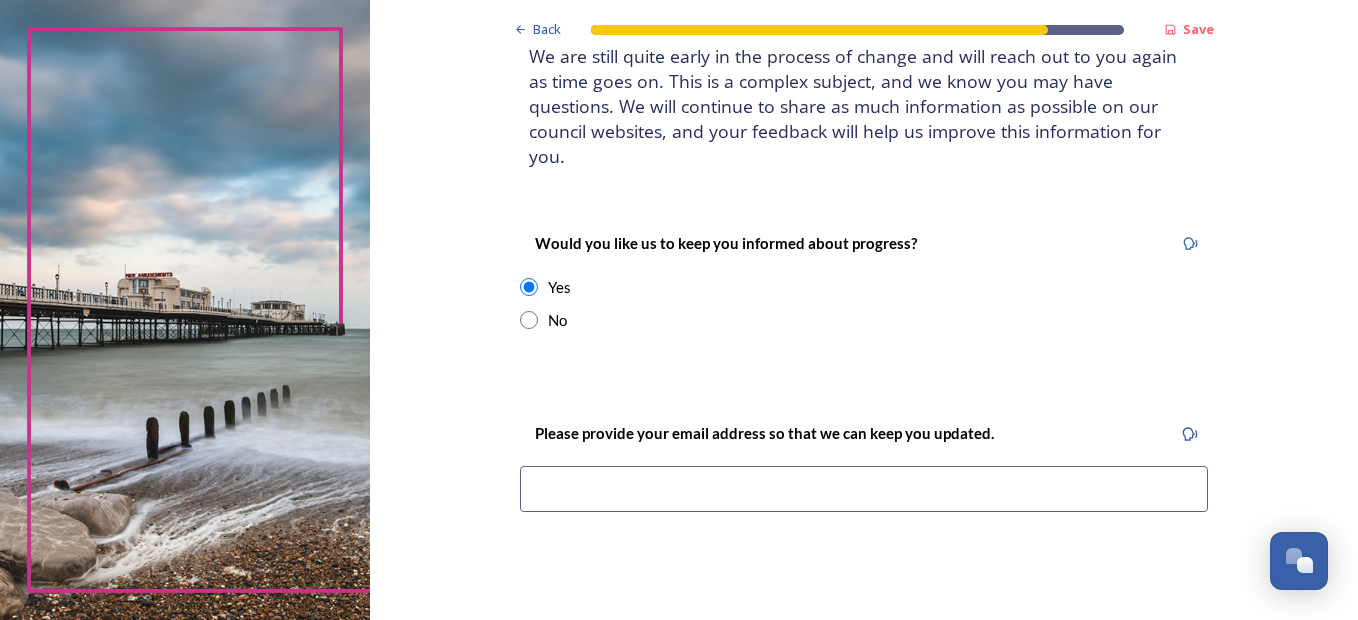 click at bounding box center (529, 320) 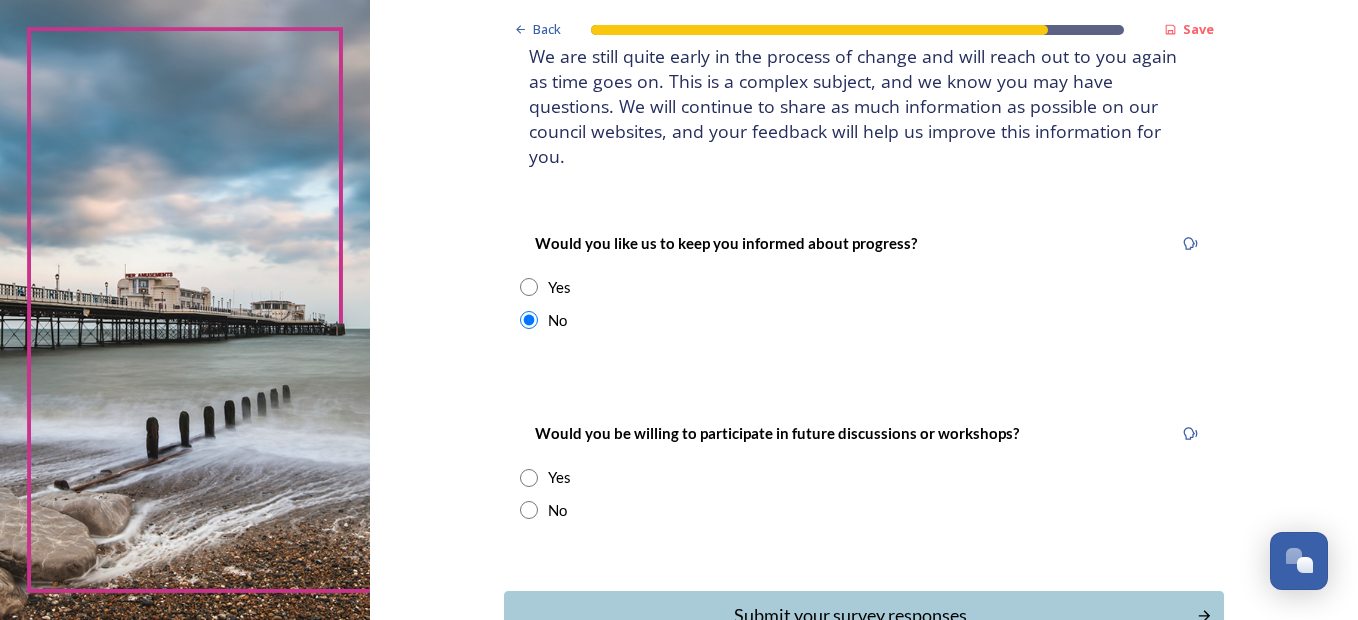 click at bounding box center (529, 510) 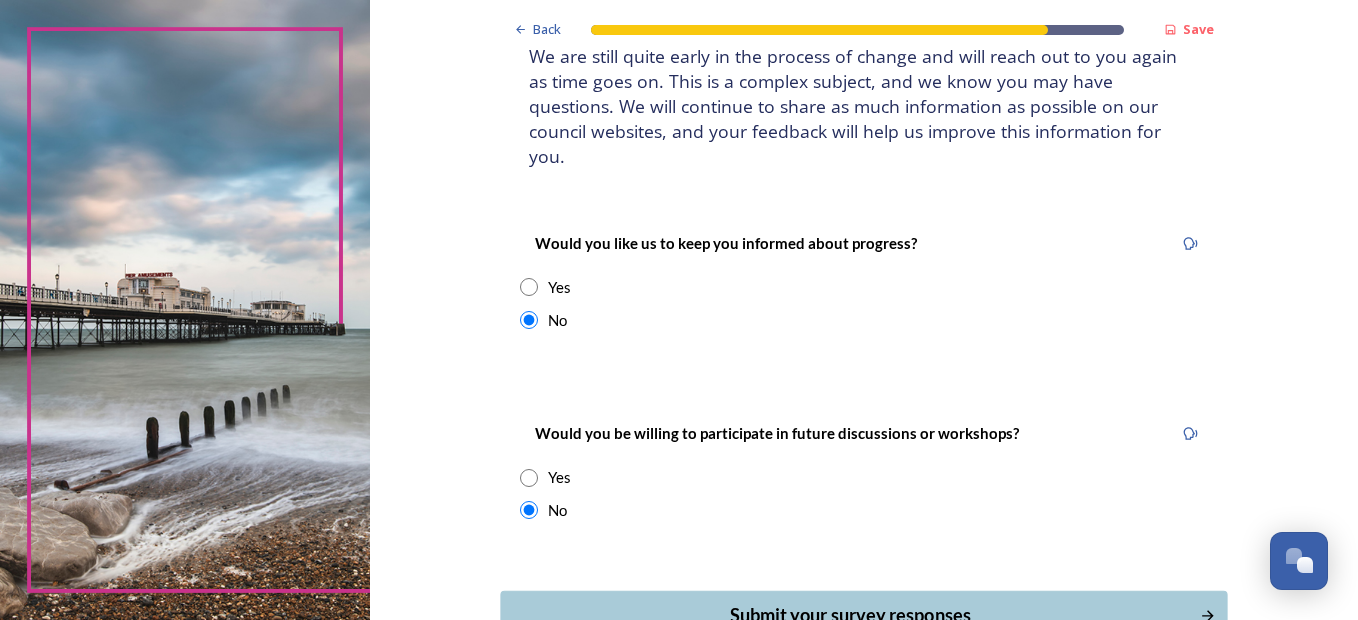 click on "Submit your survey responses" at bounding box center [850, 615] 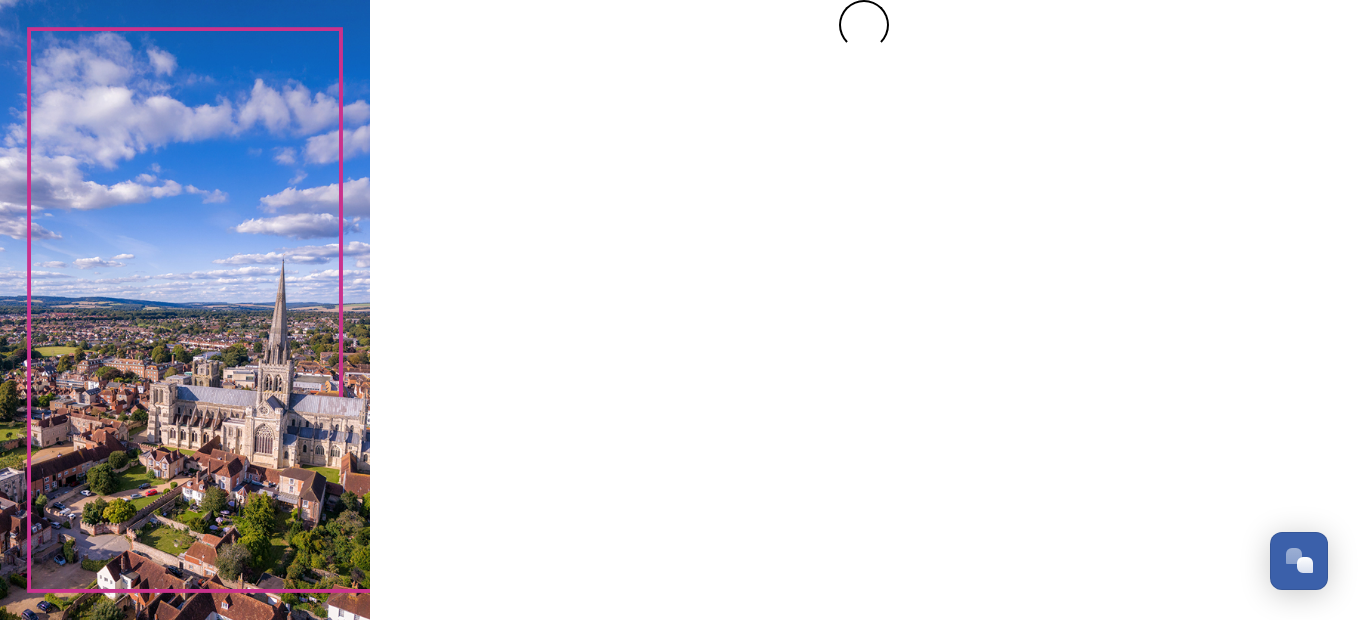 scroll, scrollTop: 0, scrollLeft: 0, axis: both 